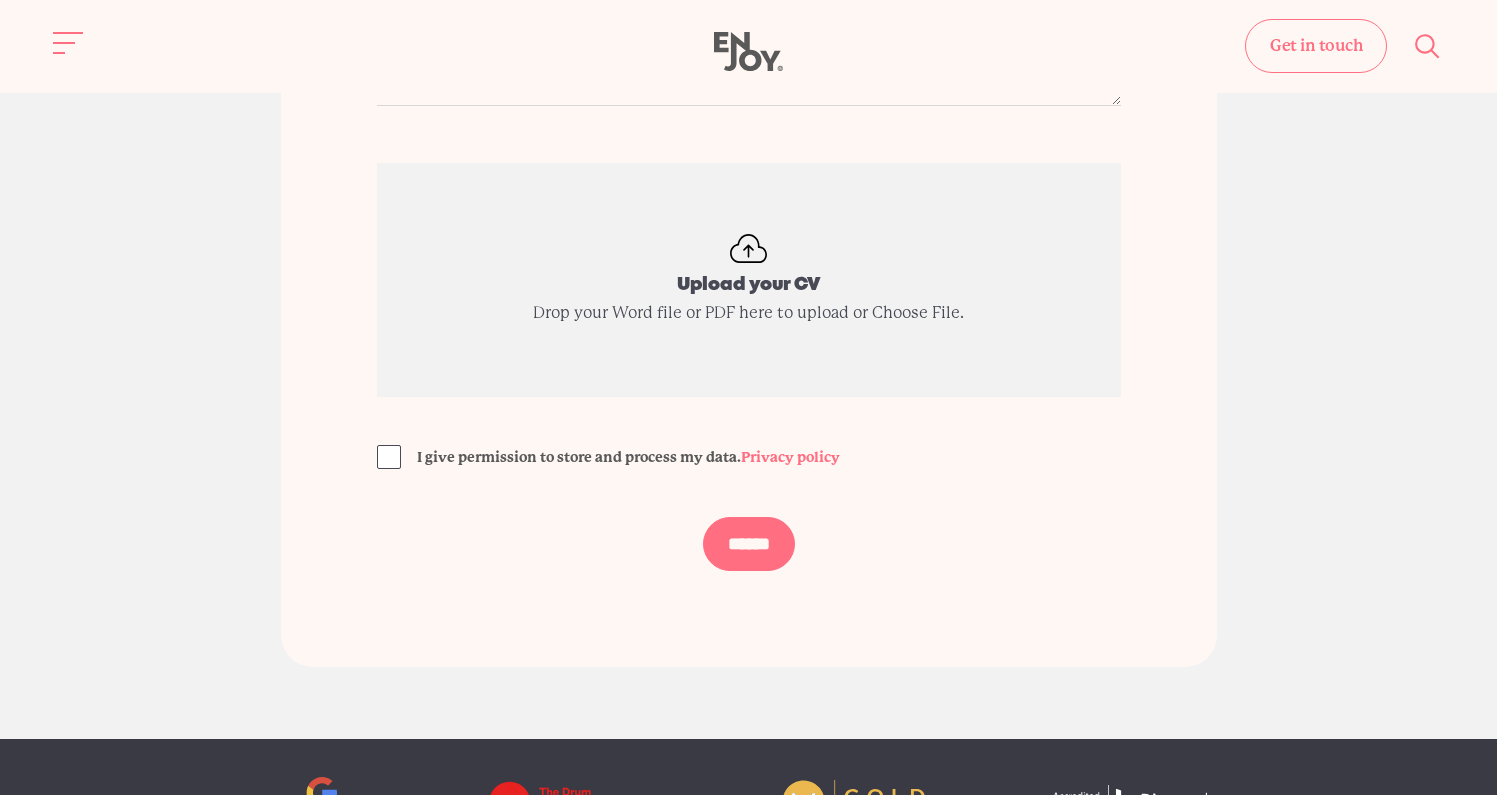scroll, scrollTop: 4616, scrollLeft: 0, axis: vertical 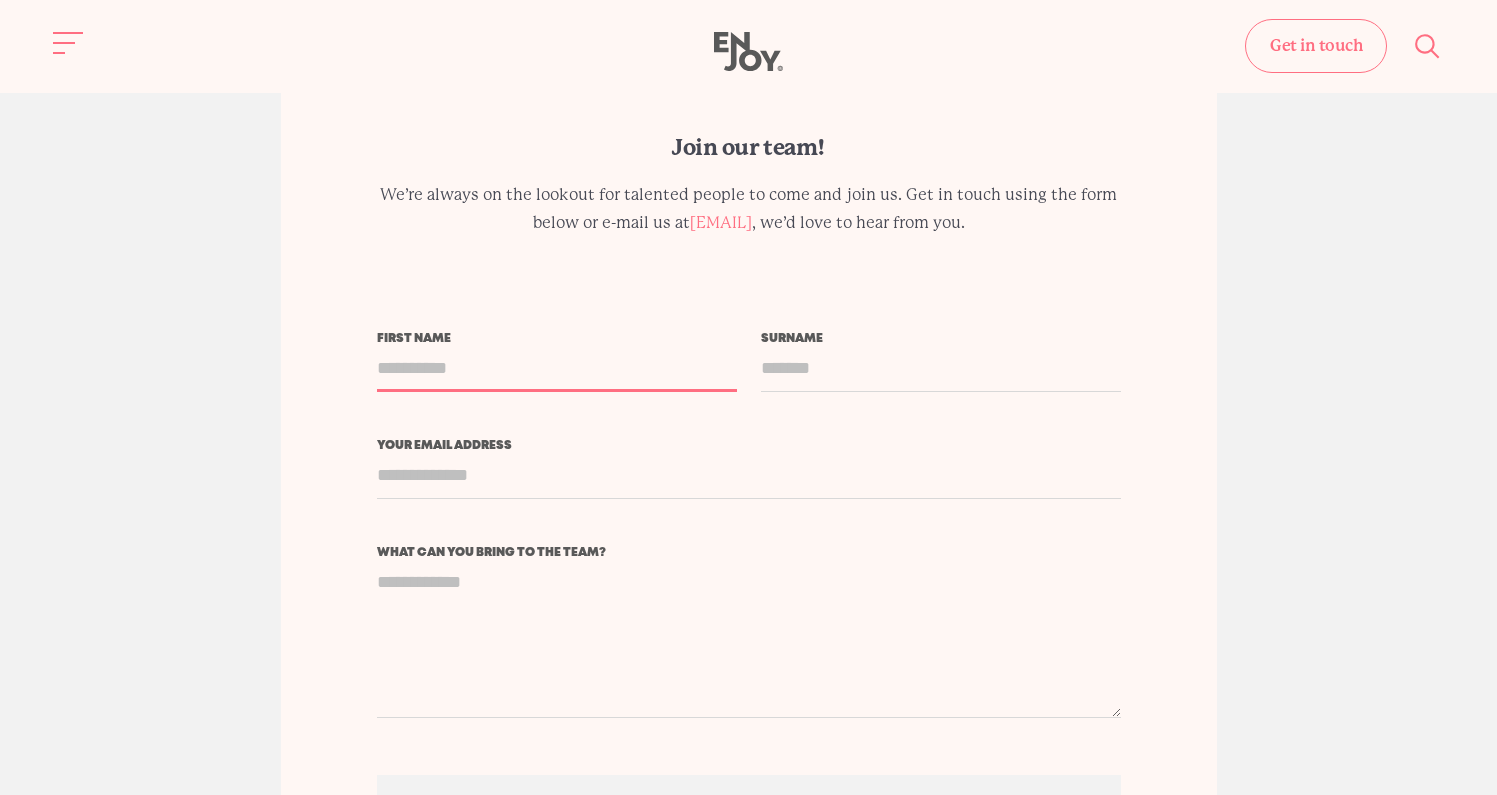 click on "First name" at bounding box center [557, 368] 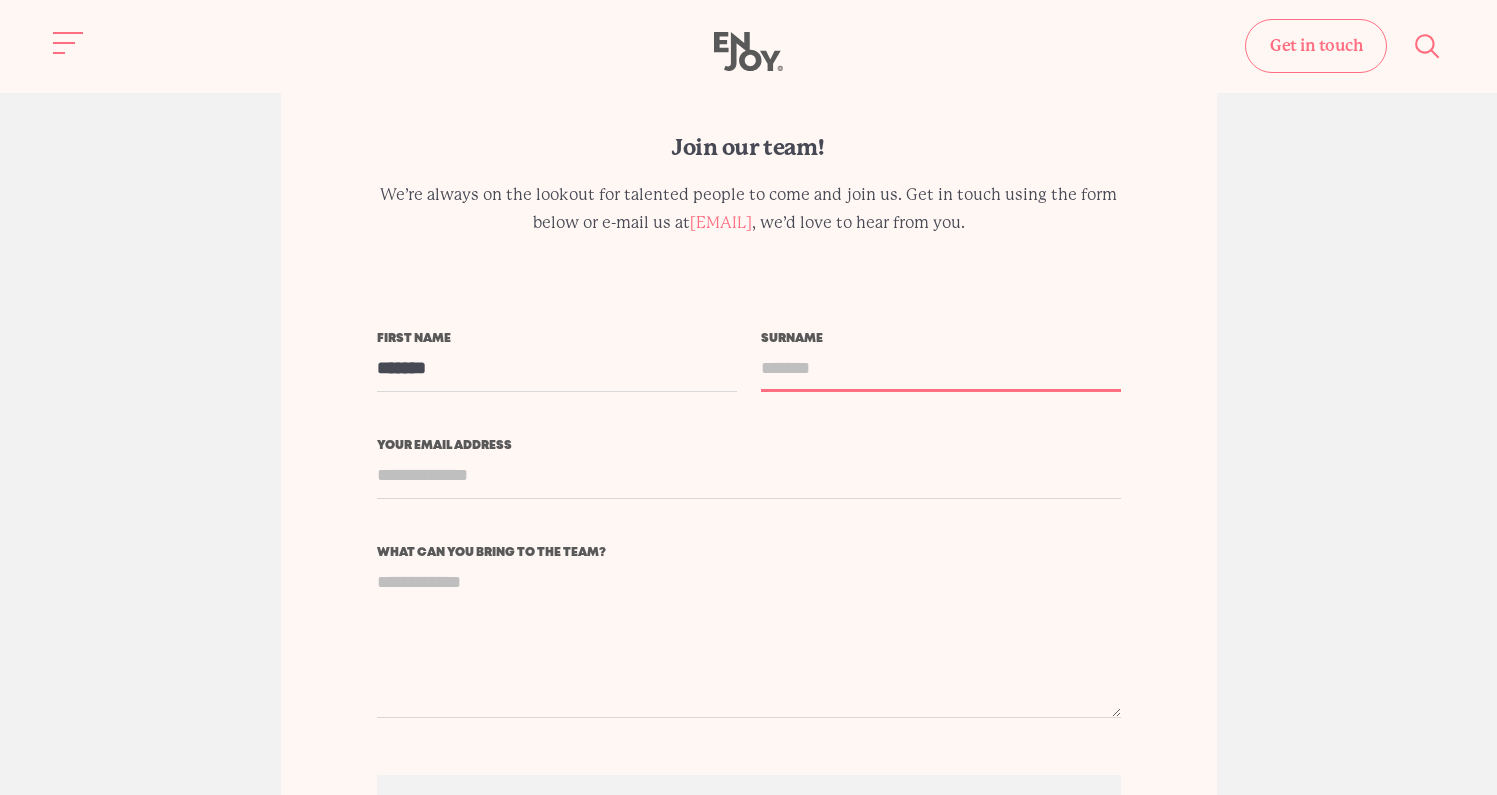 type on "******" 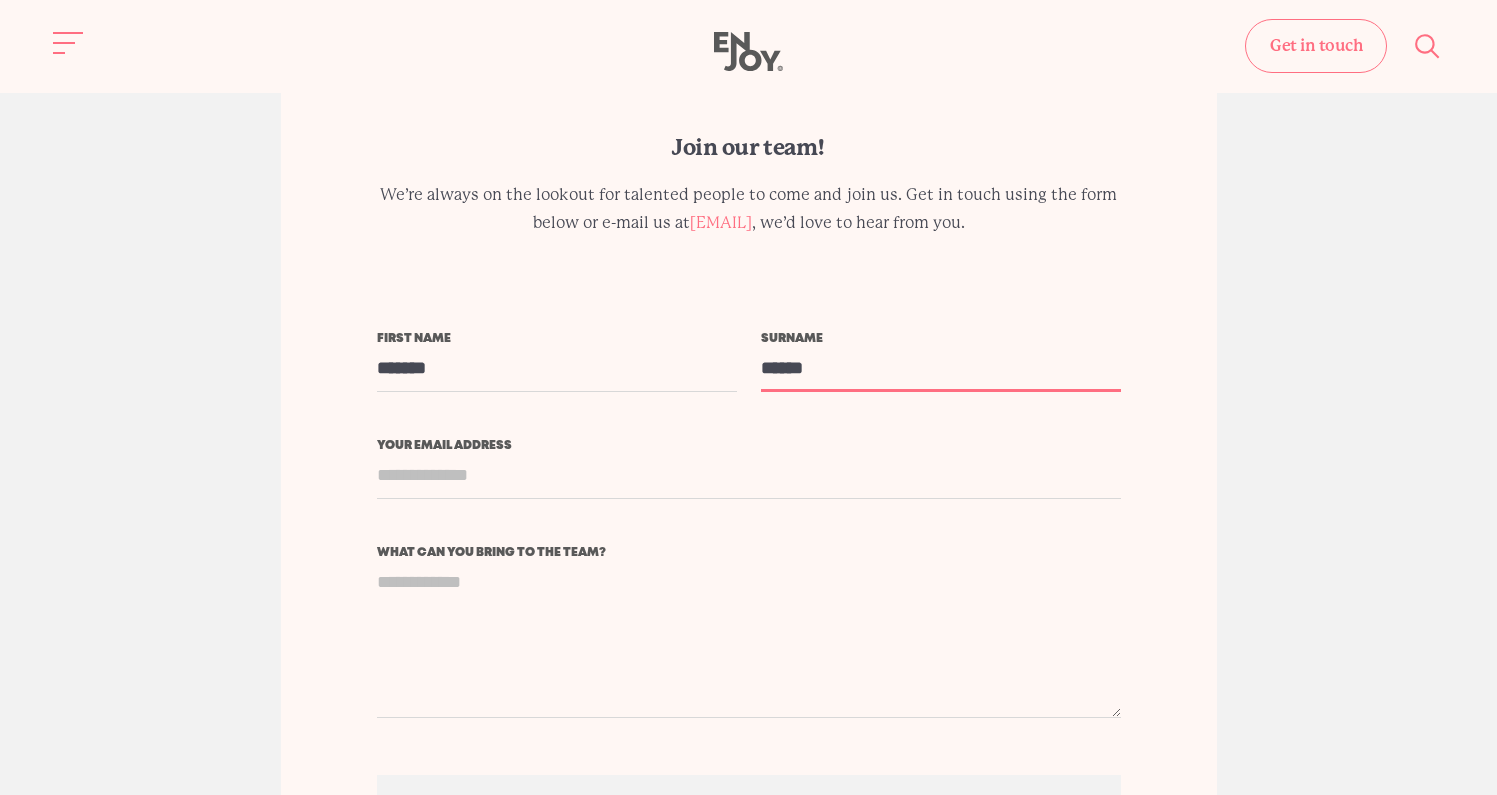 type on "**********" 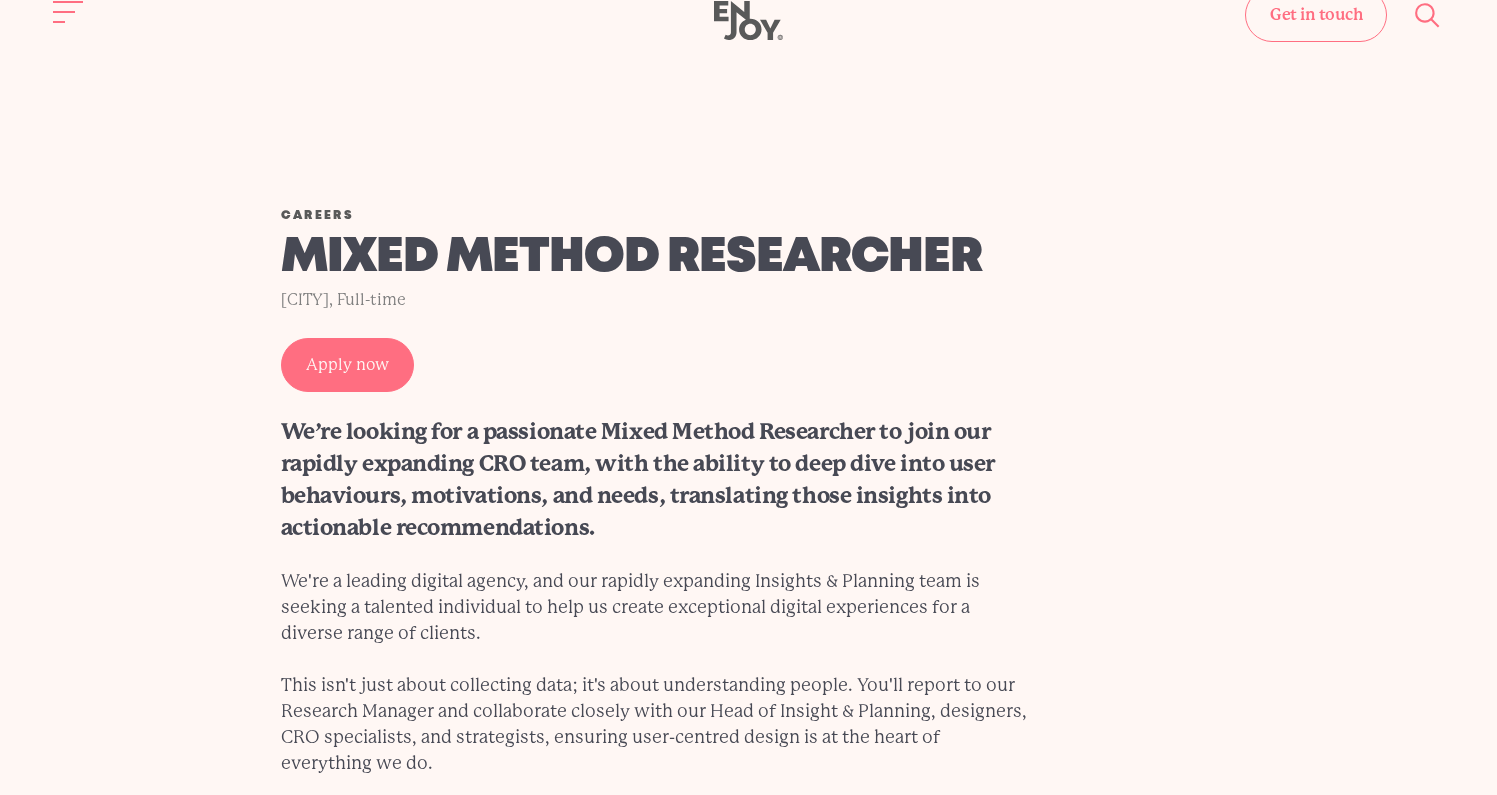 scroll, scrollTop: 0, scrollLeft: 0, axis: both 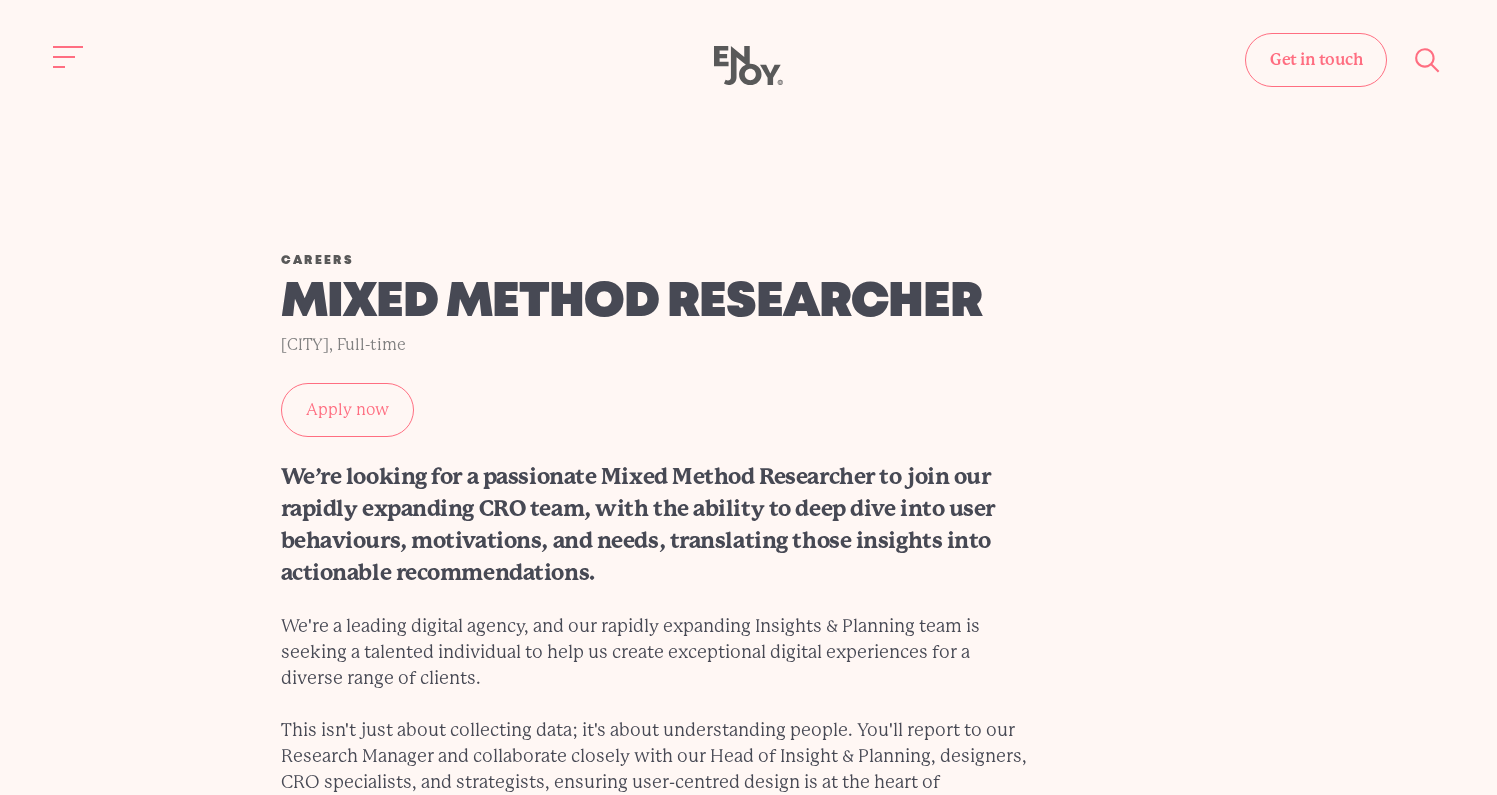 click on "Apply now" at bounding box center [347, 410] 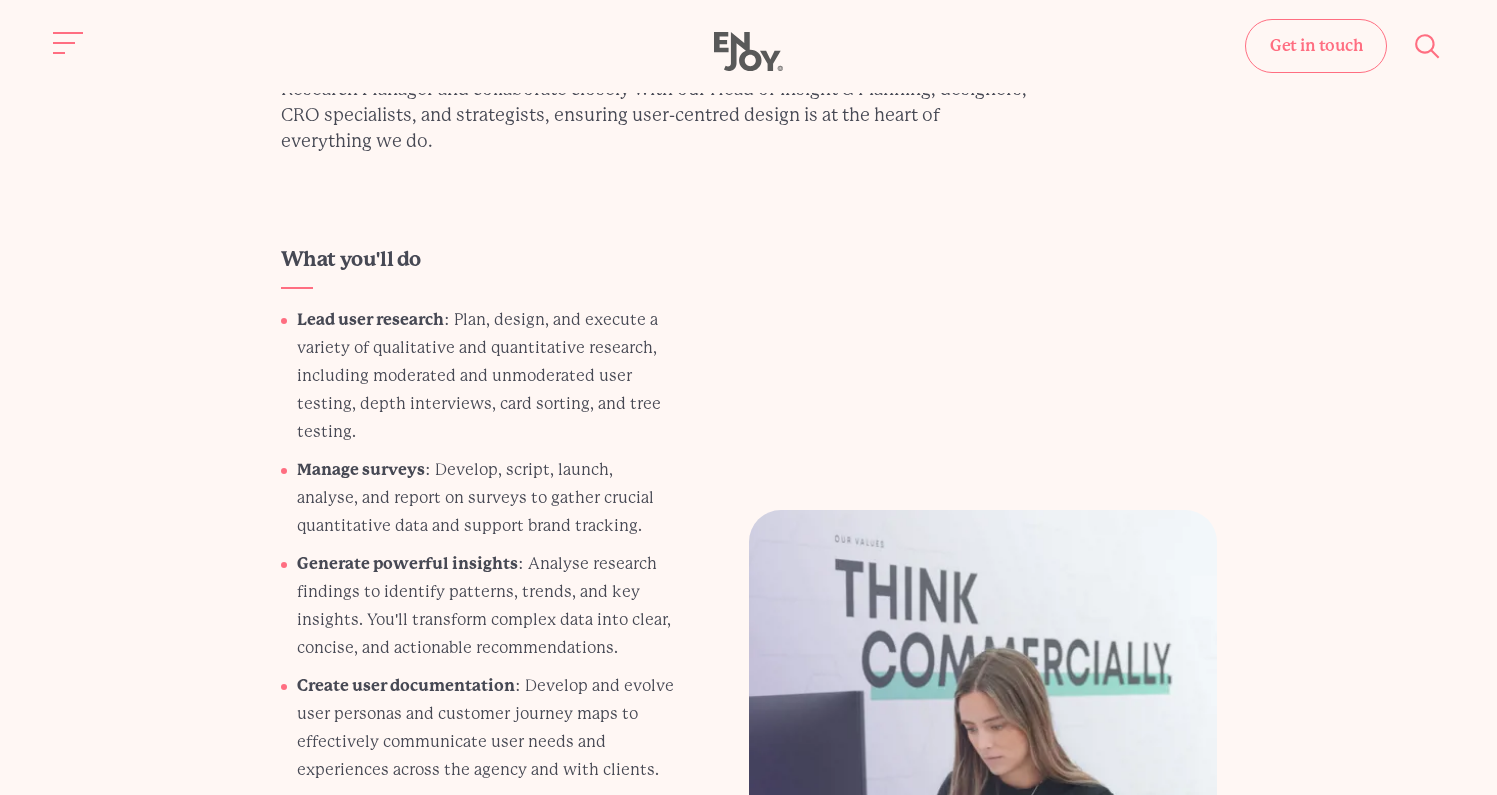 scroll, scrollTop: 0, scrollLeft: 0, axis: both 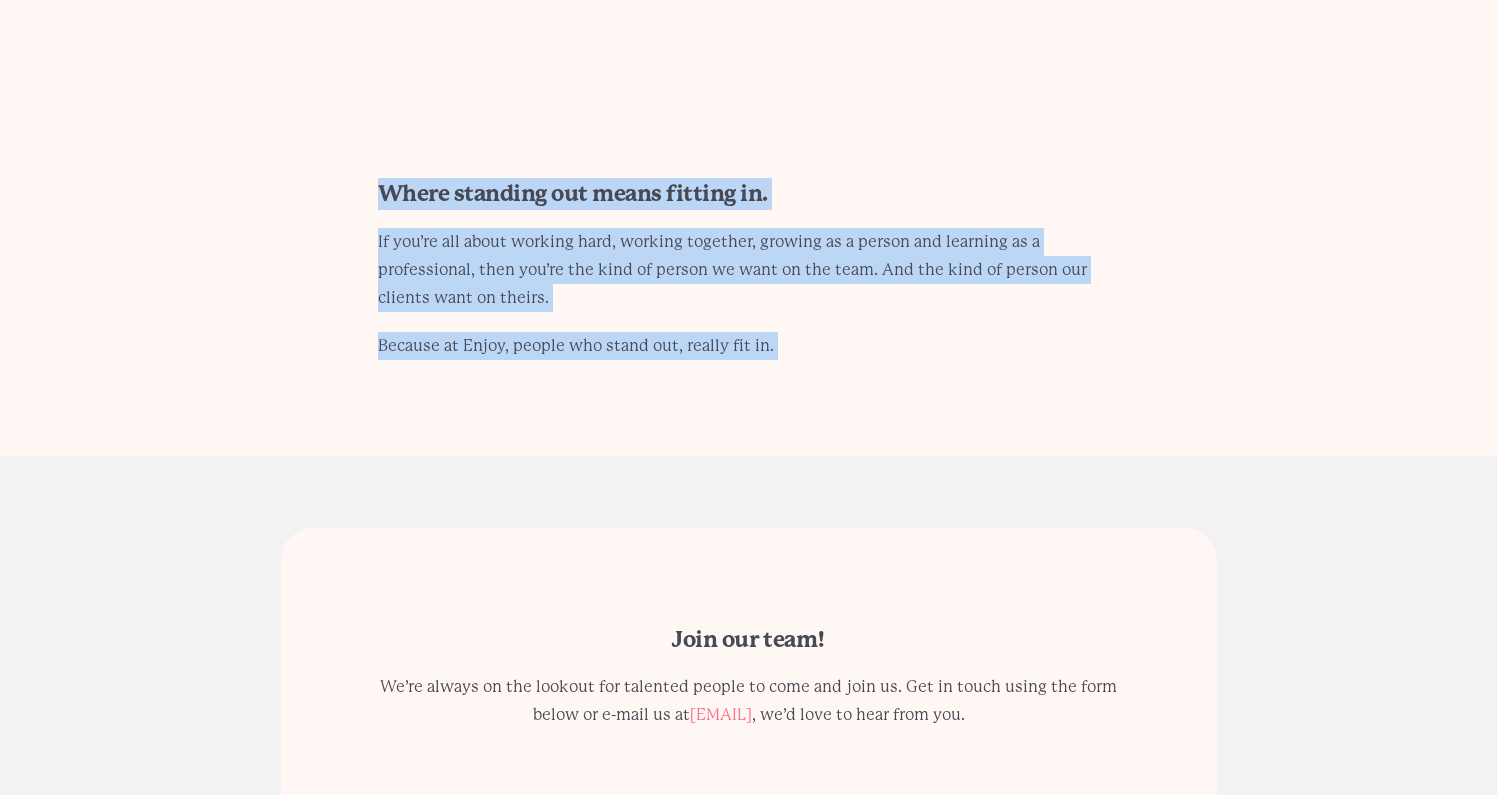 drag, startPoint x: 282, startPoint y: 288, endPoint x: 761, endPoint y: 335, distance: 481.30032 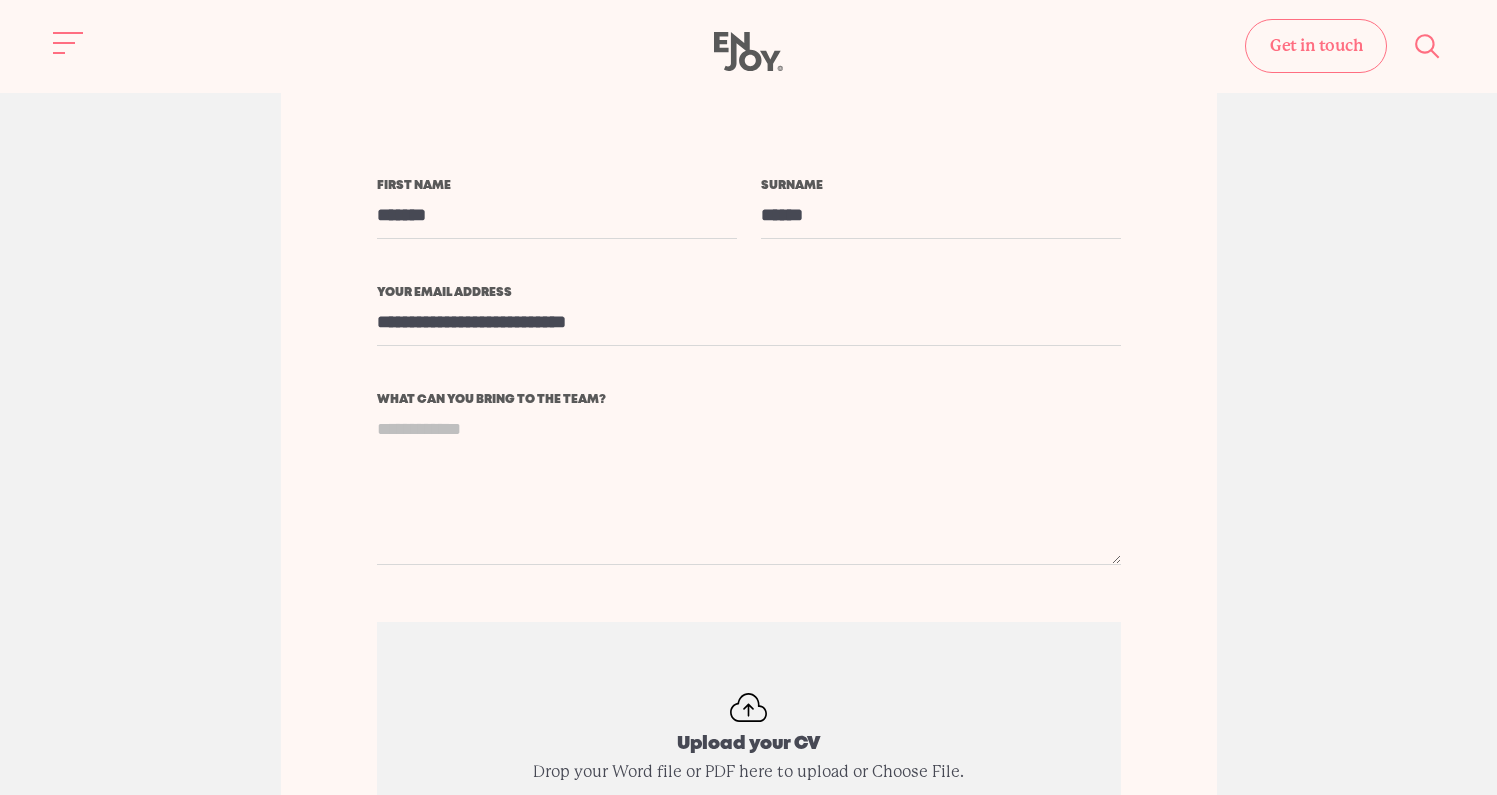 scroll, scrollTop: 4779, scrollLeft: 0, axis: vertical 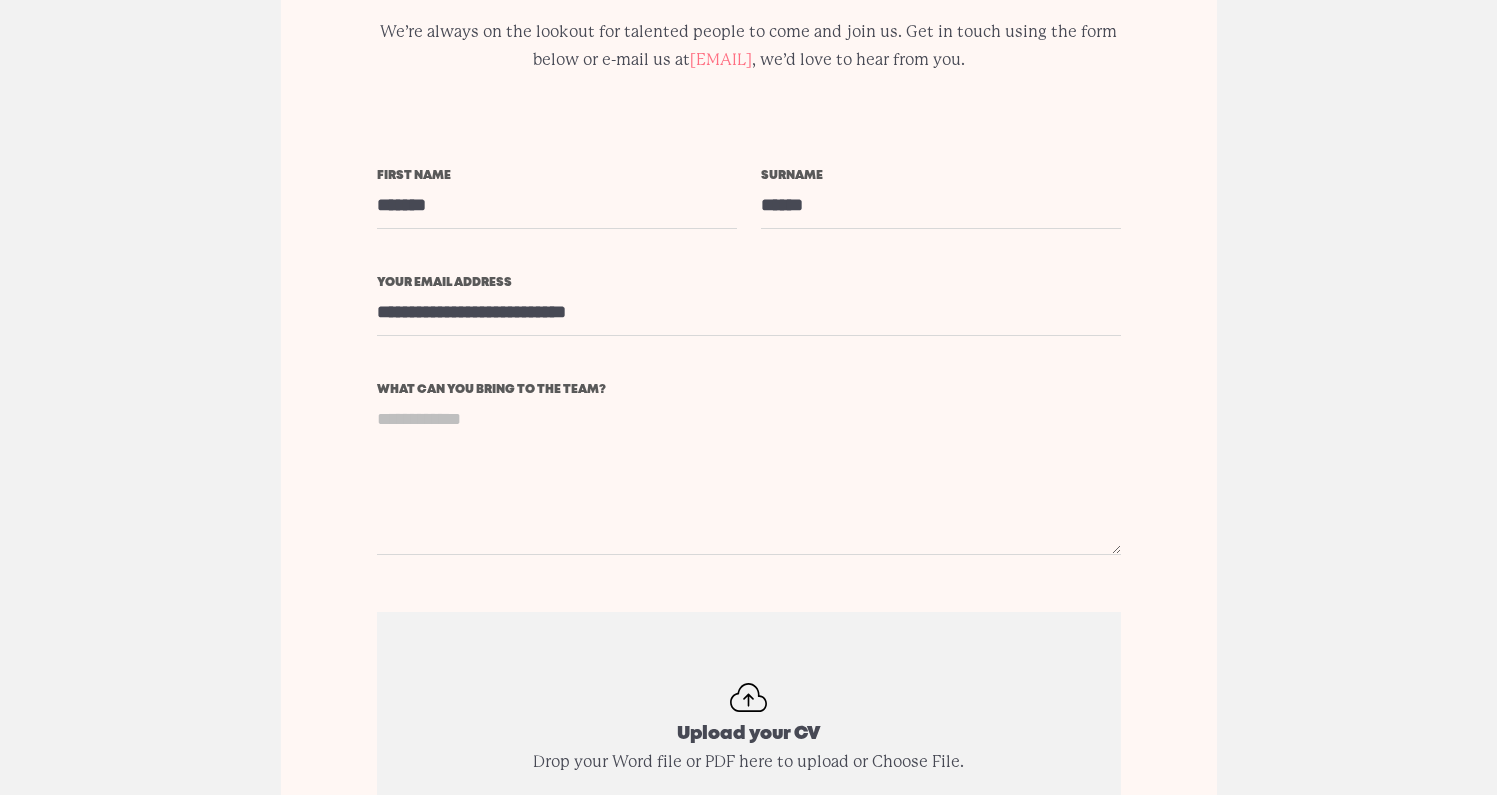drag, startPoint x: 381, startPoint y: 333, endPoint x: 601, endPoint y: 343, distance: 220.22716 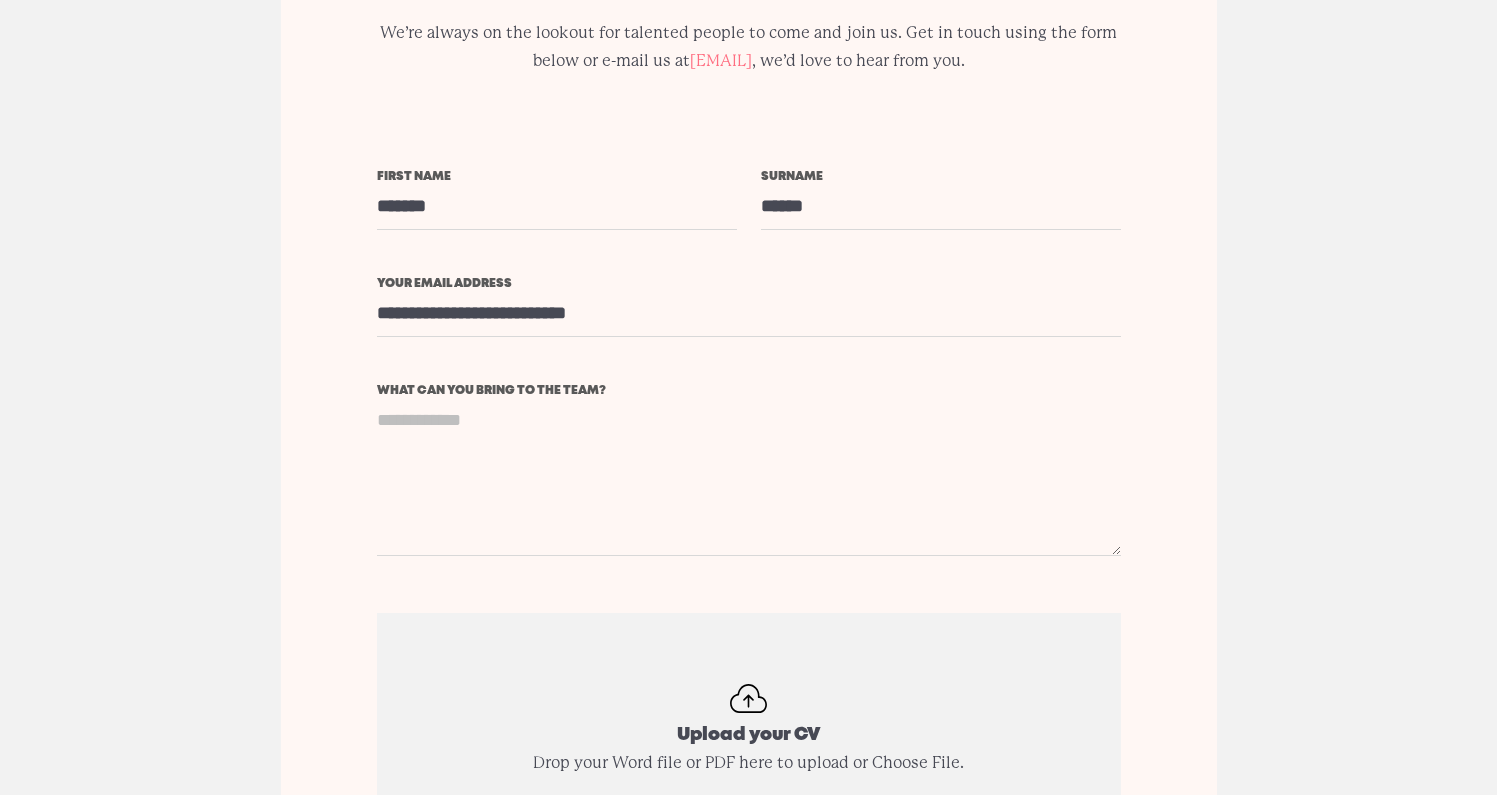 scroll, scrollTop: 4786, scrollLeft: 0, axis: vertical 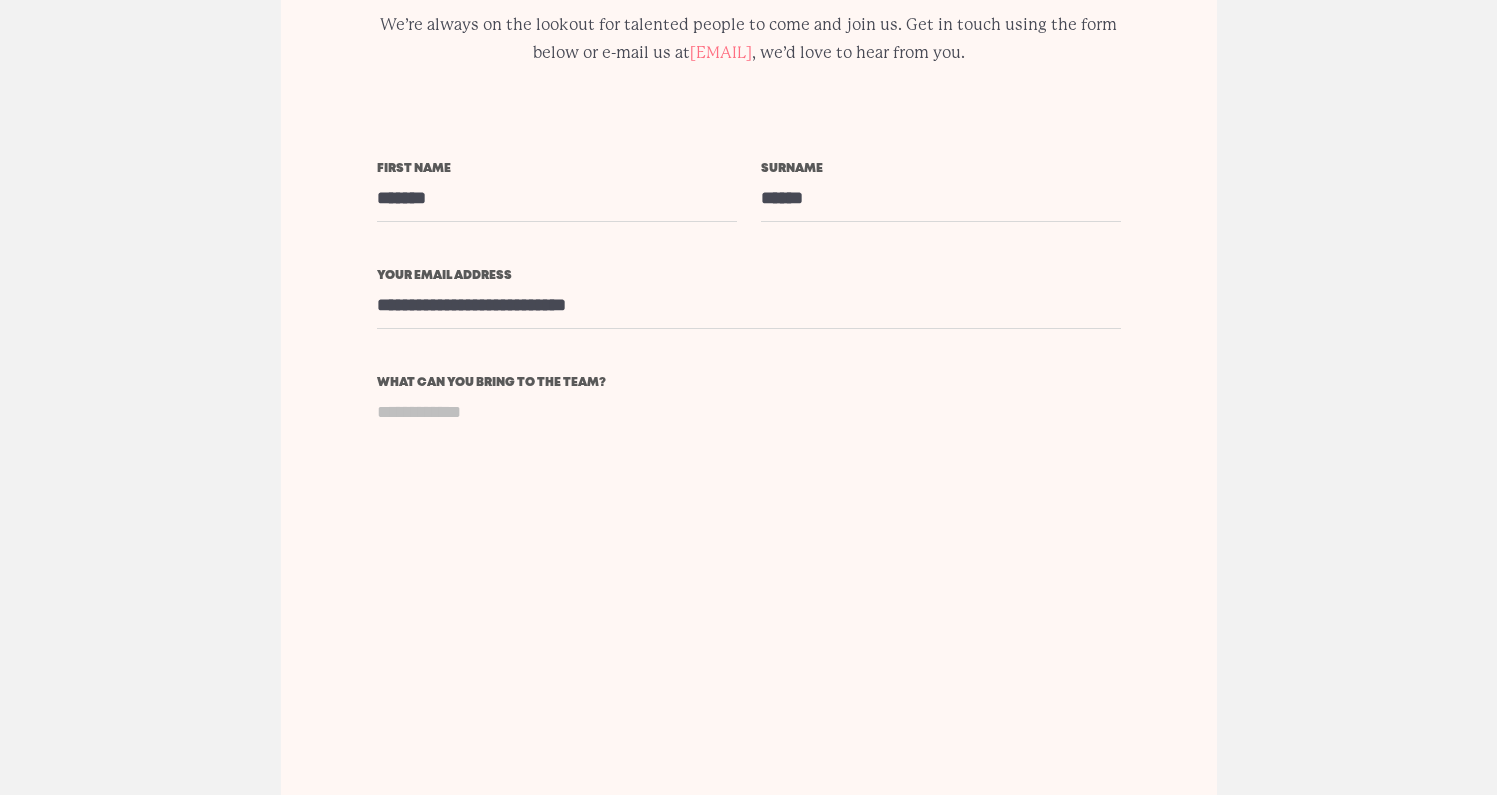 drag, startPoint x: 1118, startPoint y: 491, endPoint x: 1031, endPoint y: 769, distance: 291.29538 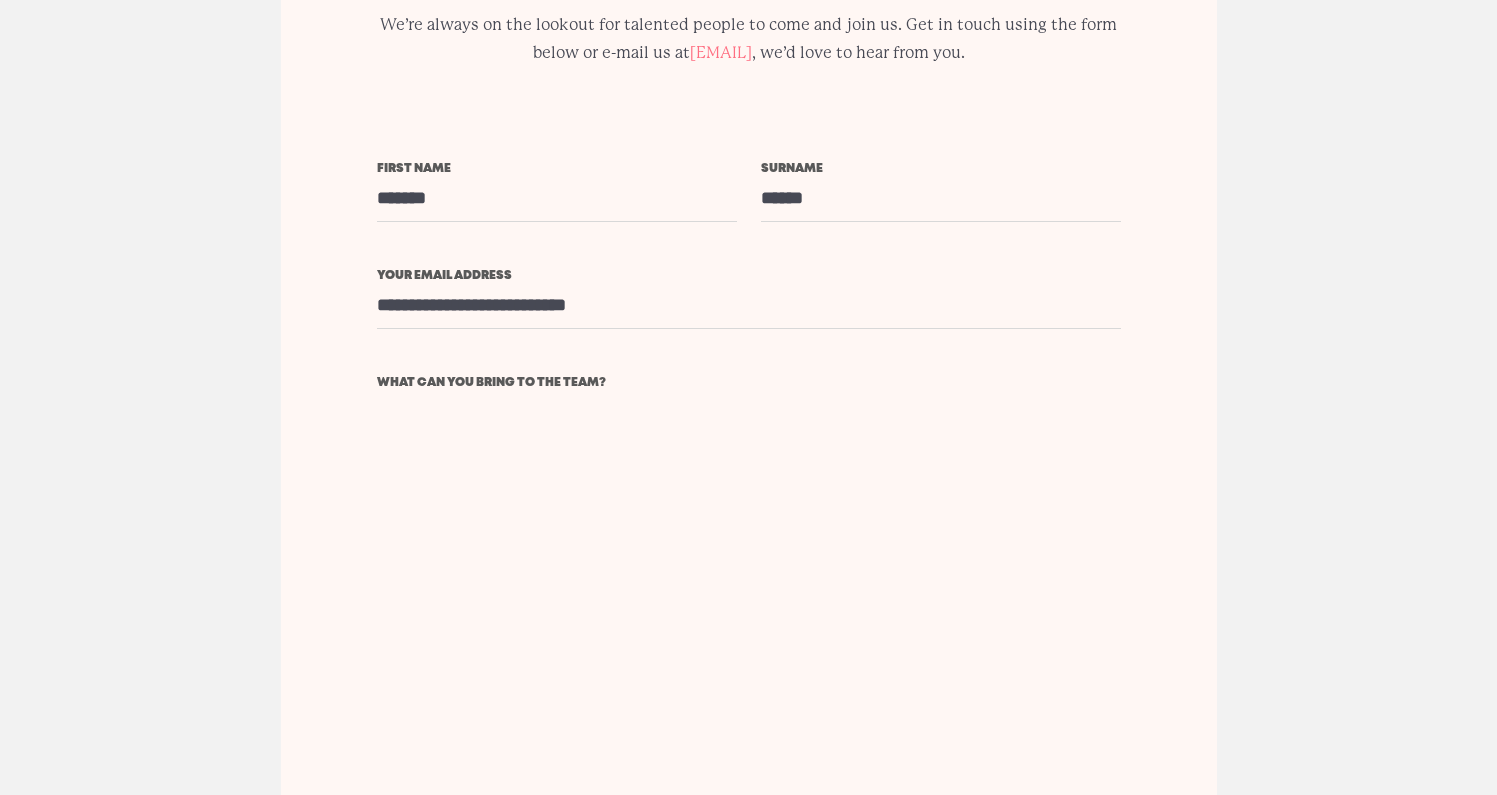 scroll, scrollTop: 0, scrollLeft: 0, axis: both 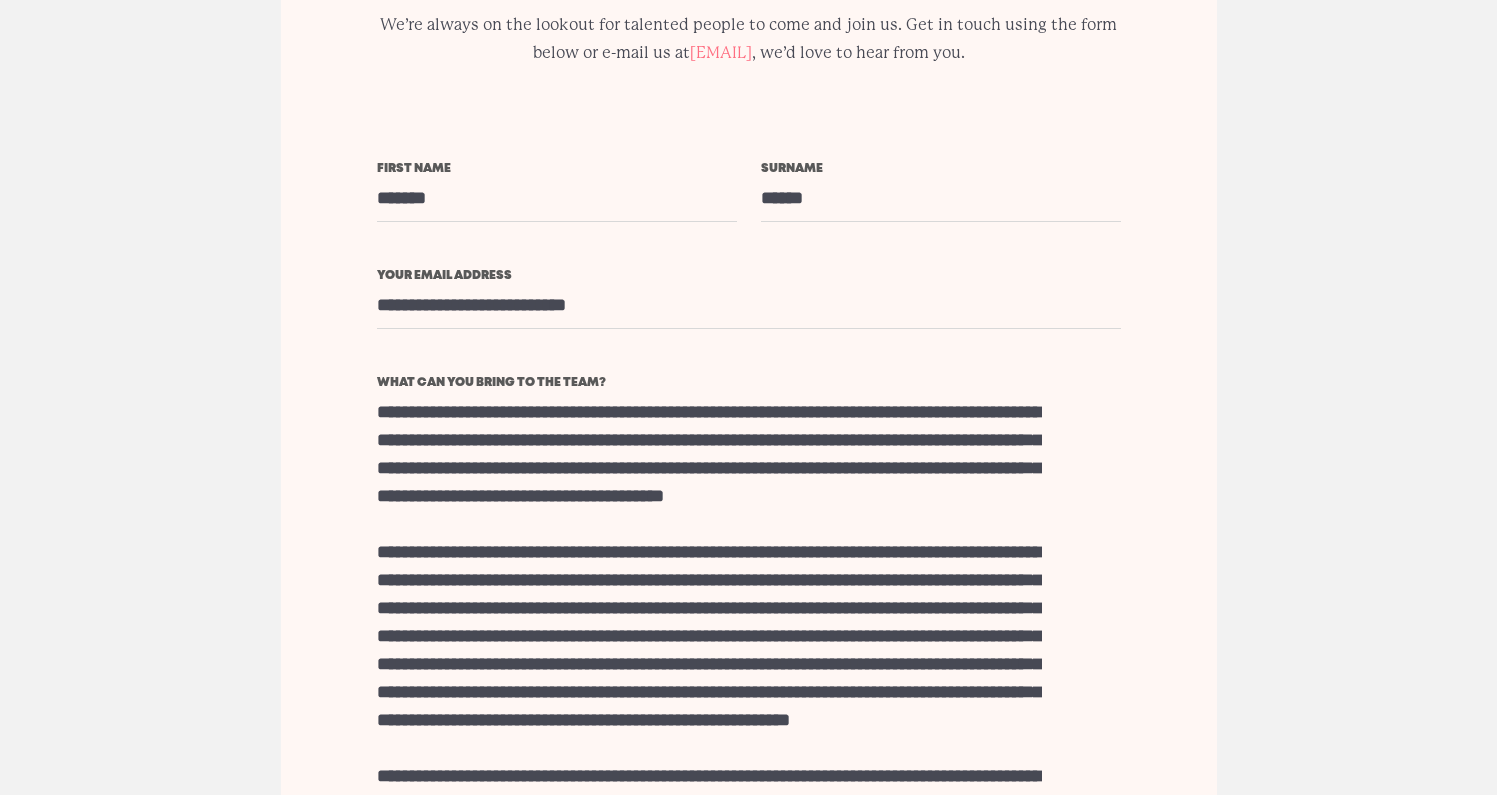 click on "What can you bring to the team?" at bounding box center [709, 608] 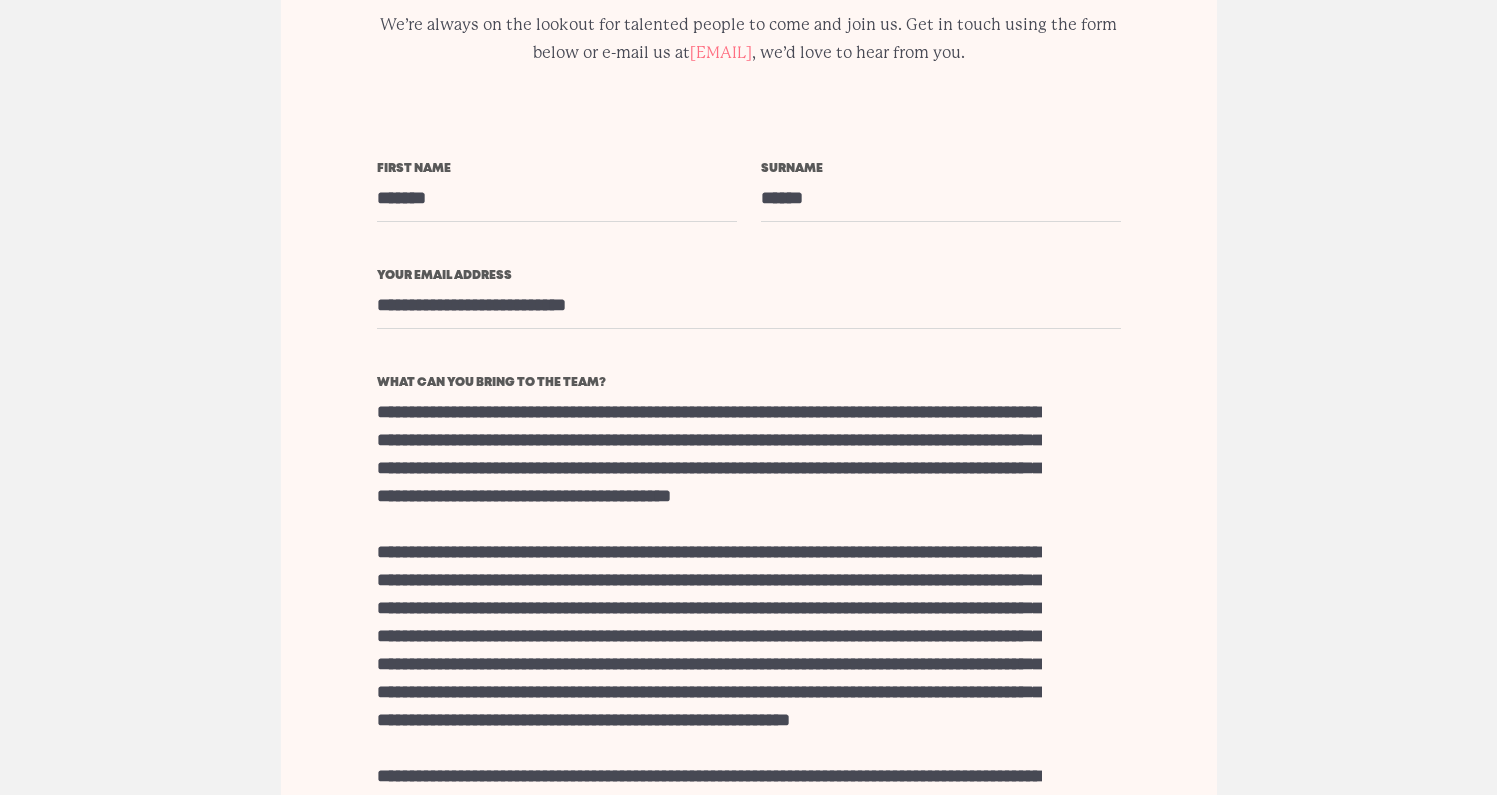 click on "What can you bring to the team?" at bounding box center (709, 608) 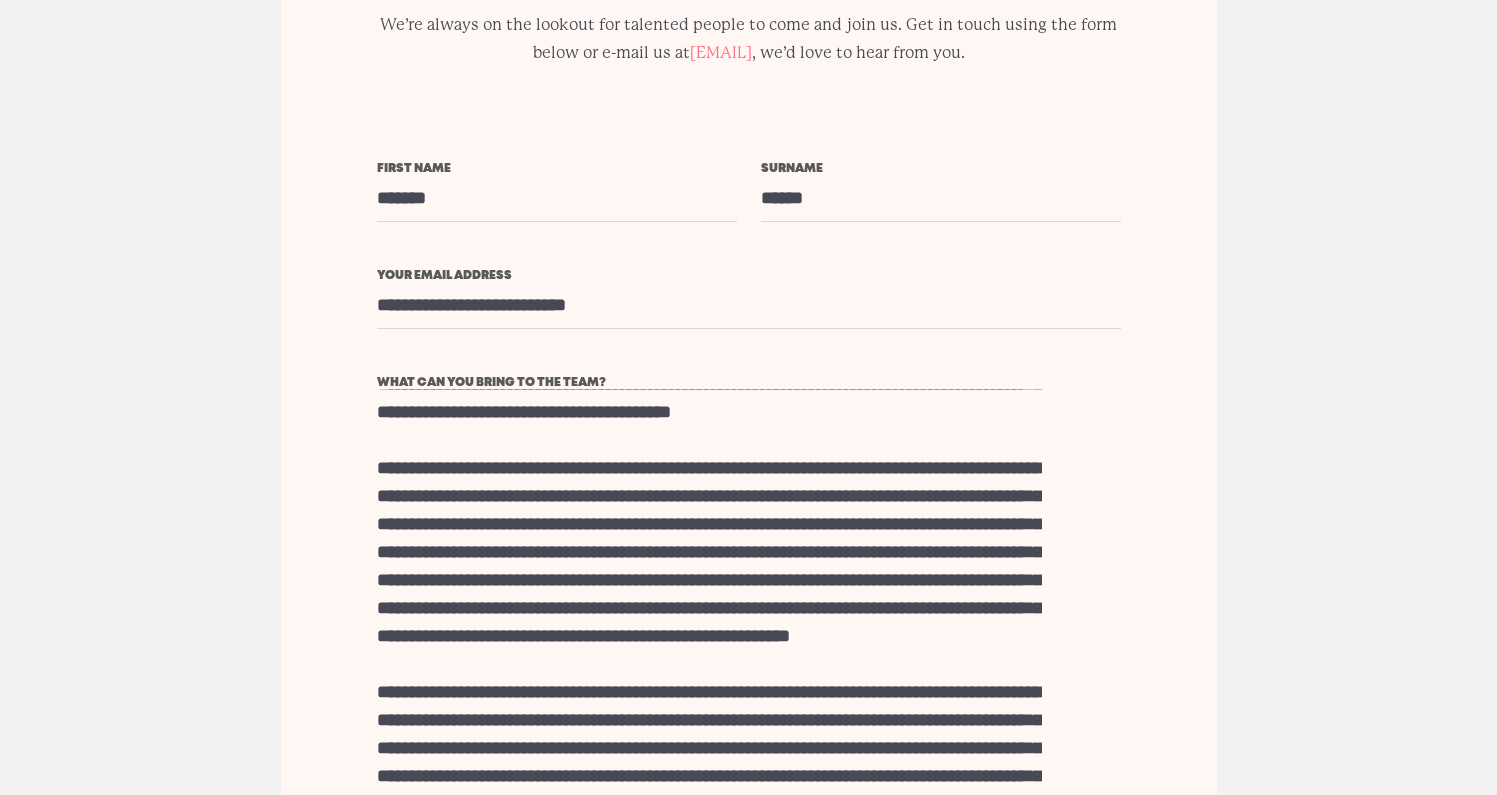 scroll, scrollTop: 89, scrollLeft: 0, axis: vertical 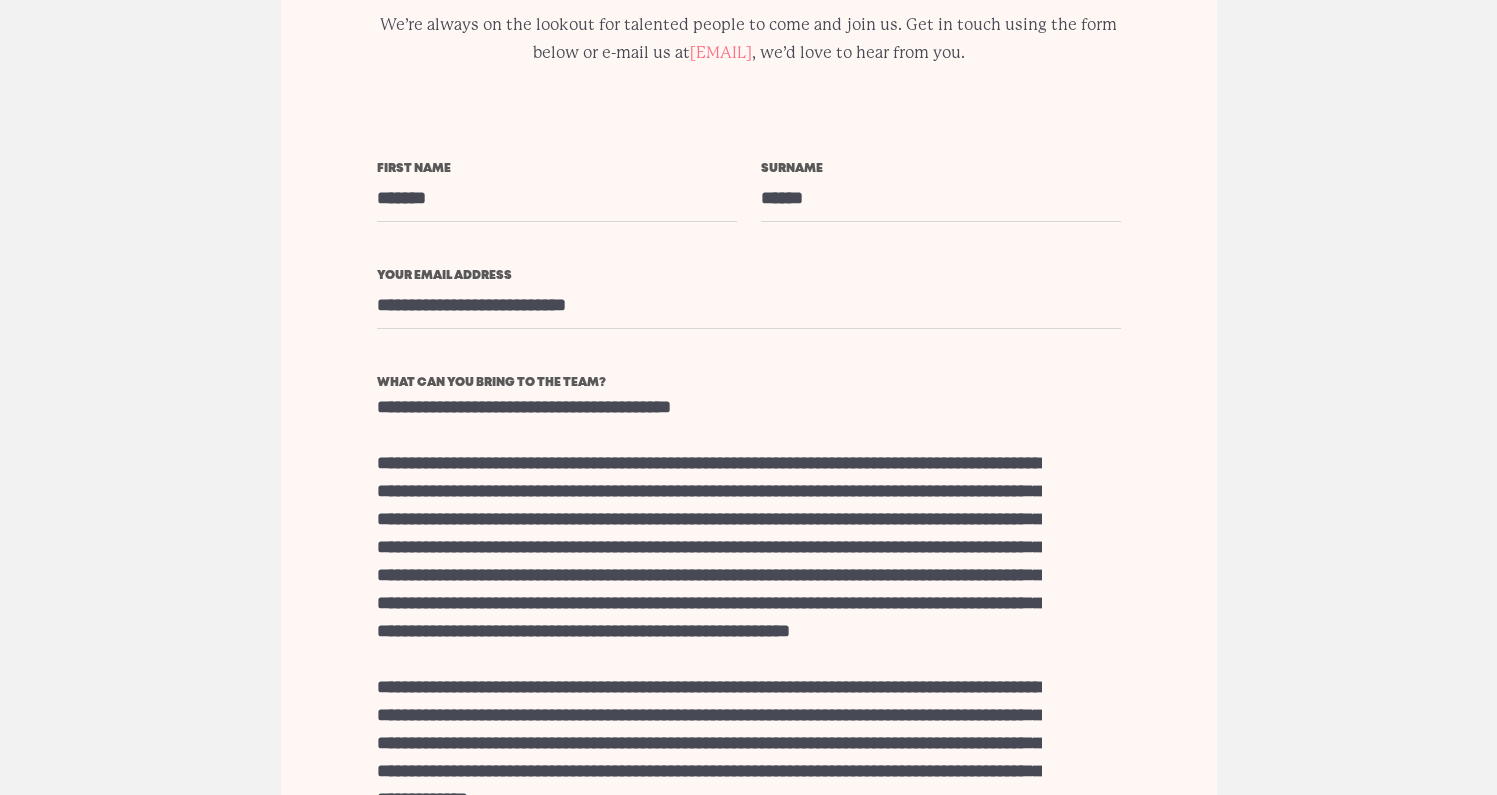 click on "What can you bring to the team?" at bounding box center (709, 608) 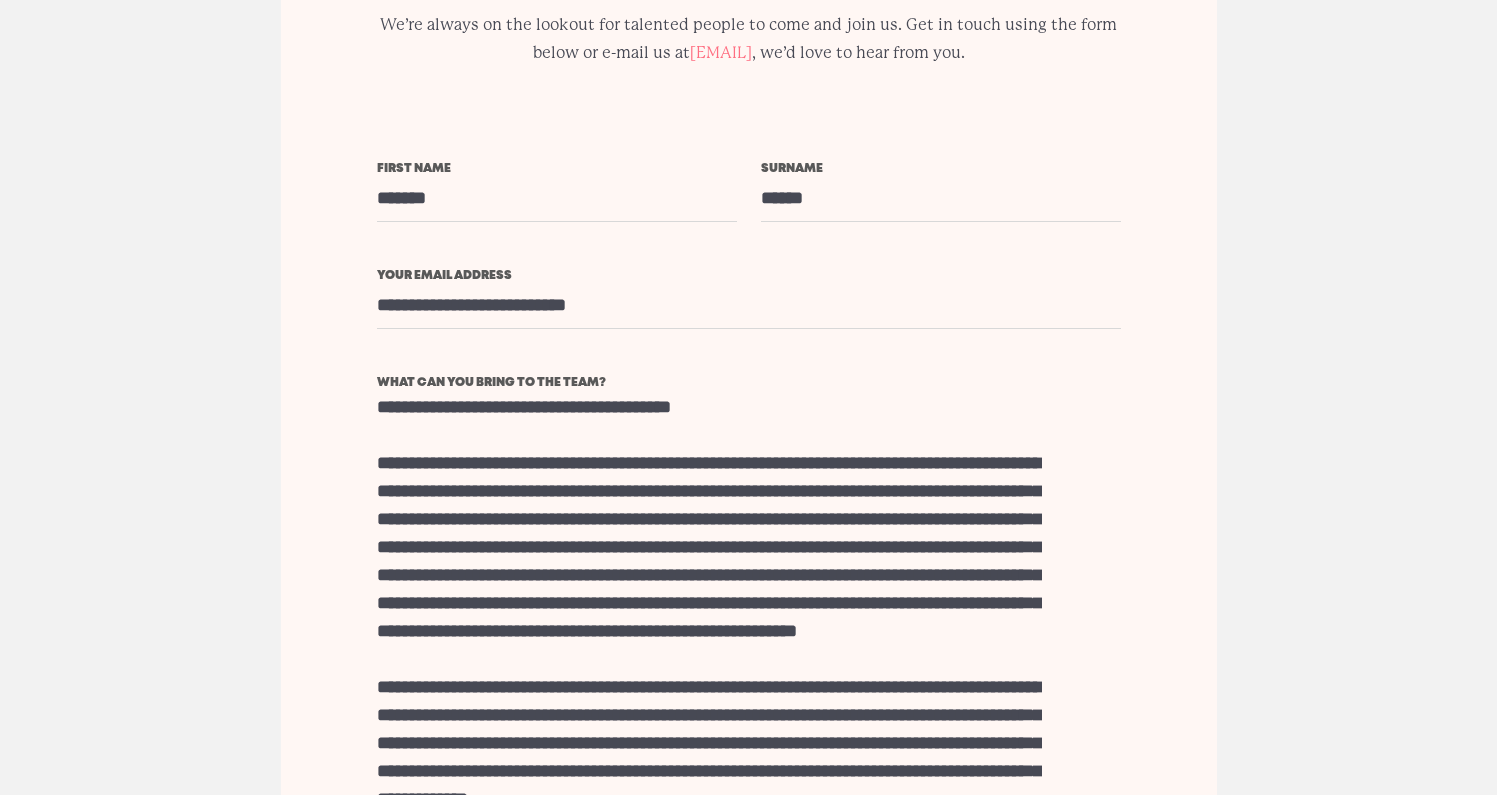 click on "What can you bring to the team?" at bounding box center [709, 608] 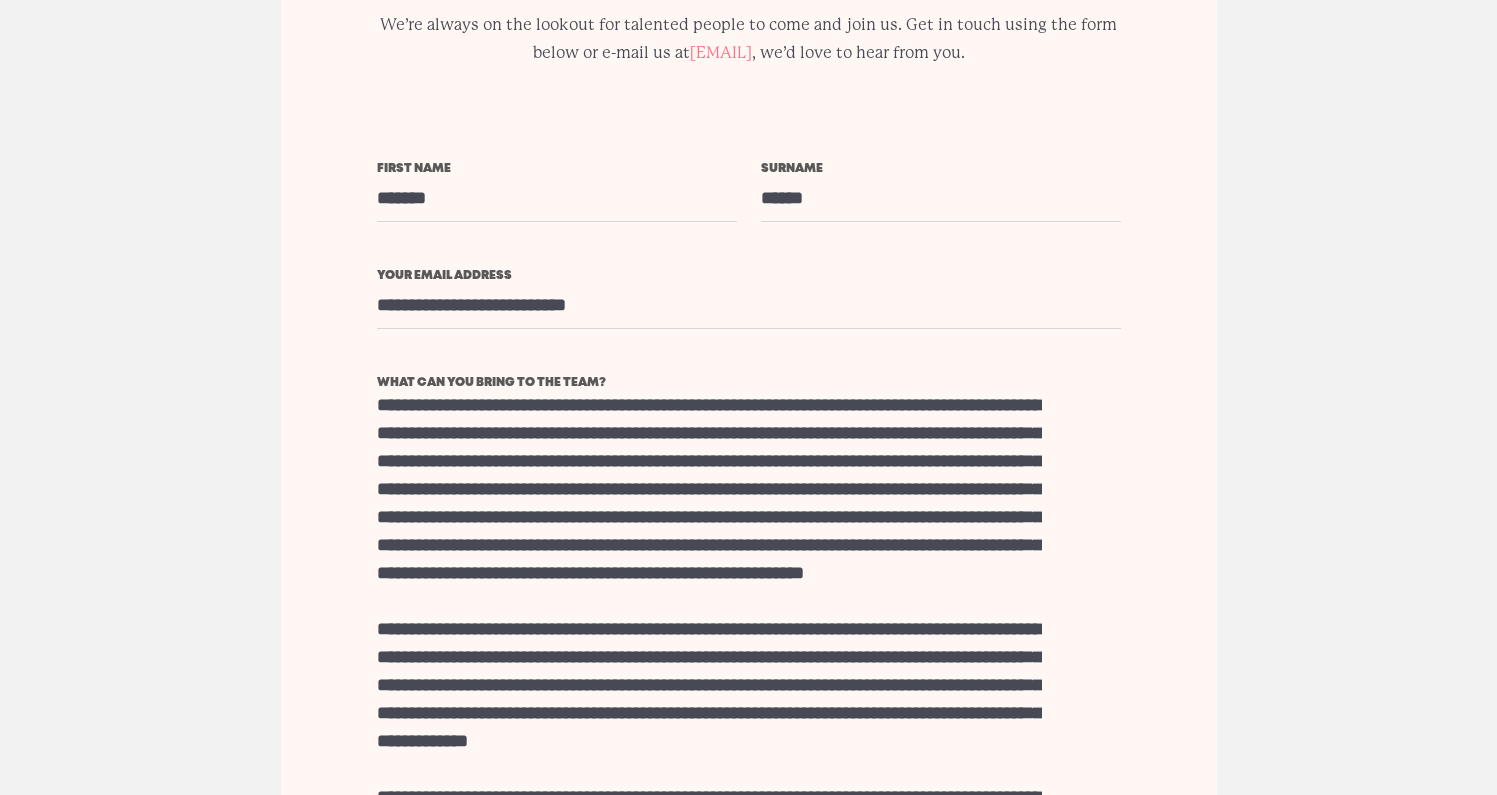 scroll, scrollTop: 149, scrollLeft: 0, axis: vertical 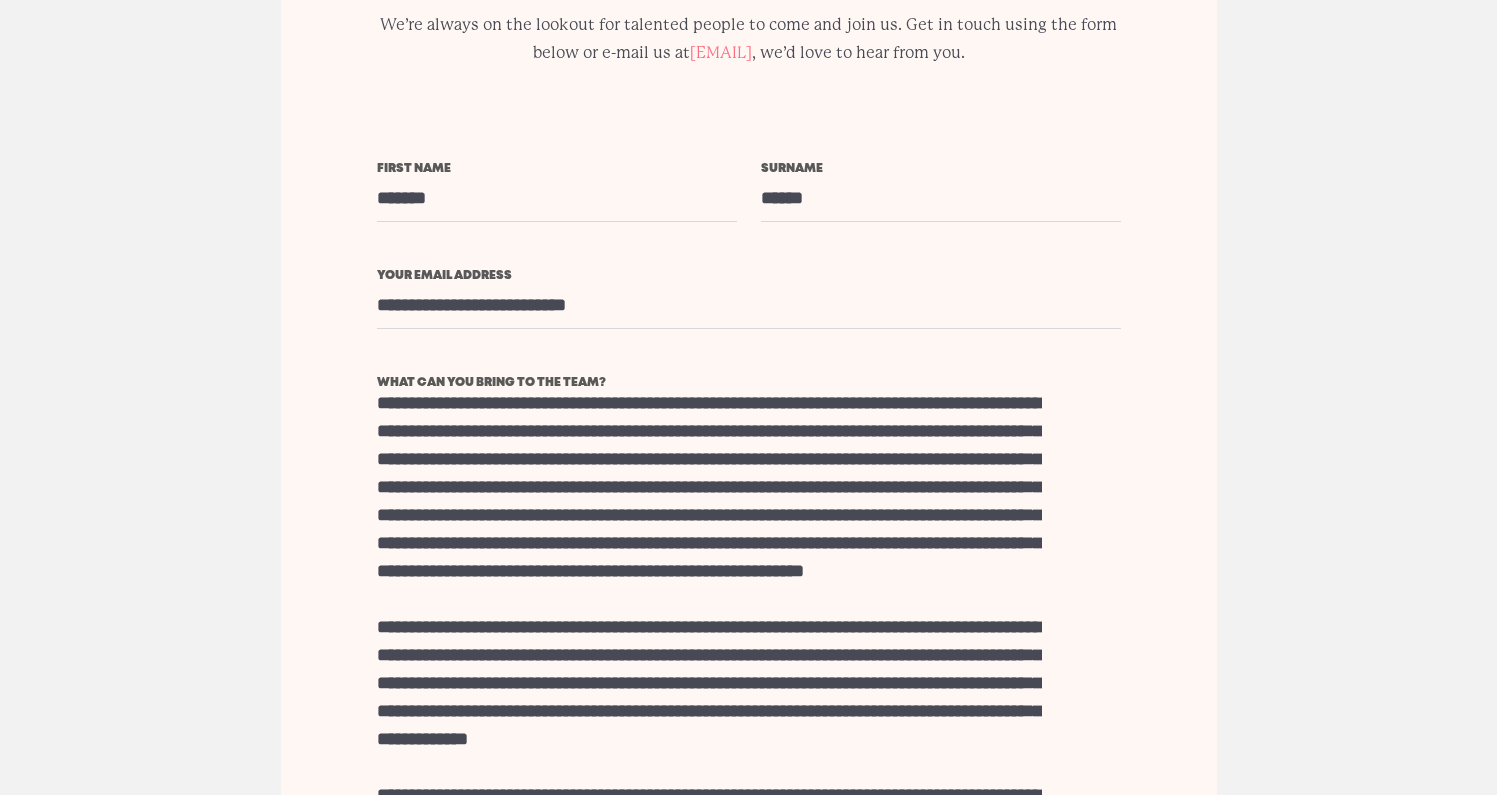 click on "What can you bring to the team?" at bounding box center (709, 608) 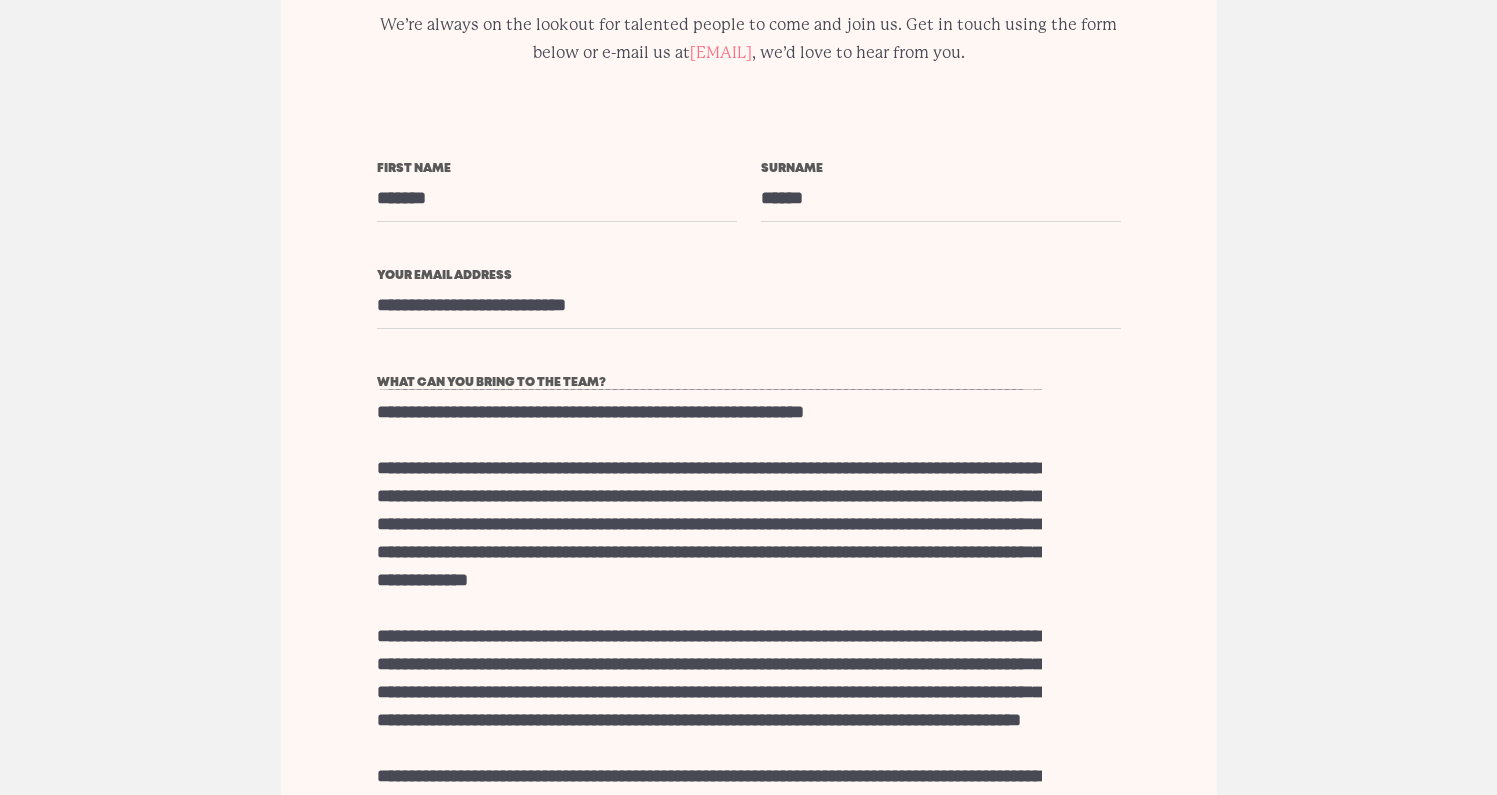 scroll, scrollTop: 346, scrollLeft: 0, axis: vertical 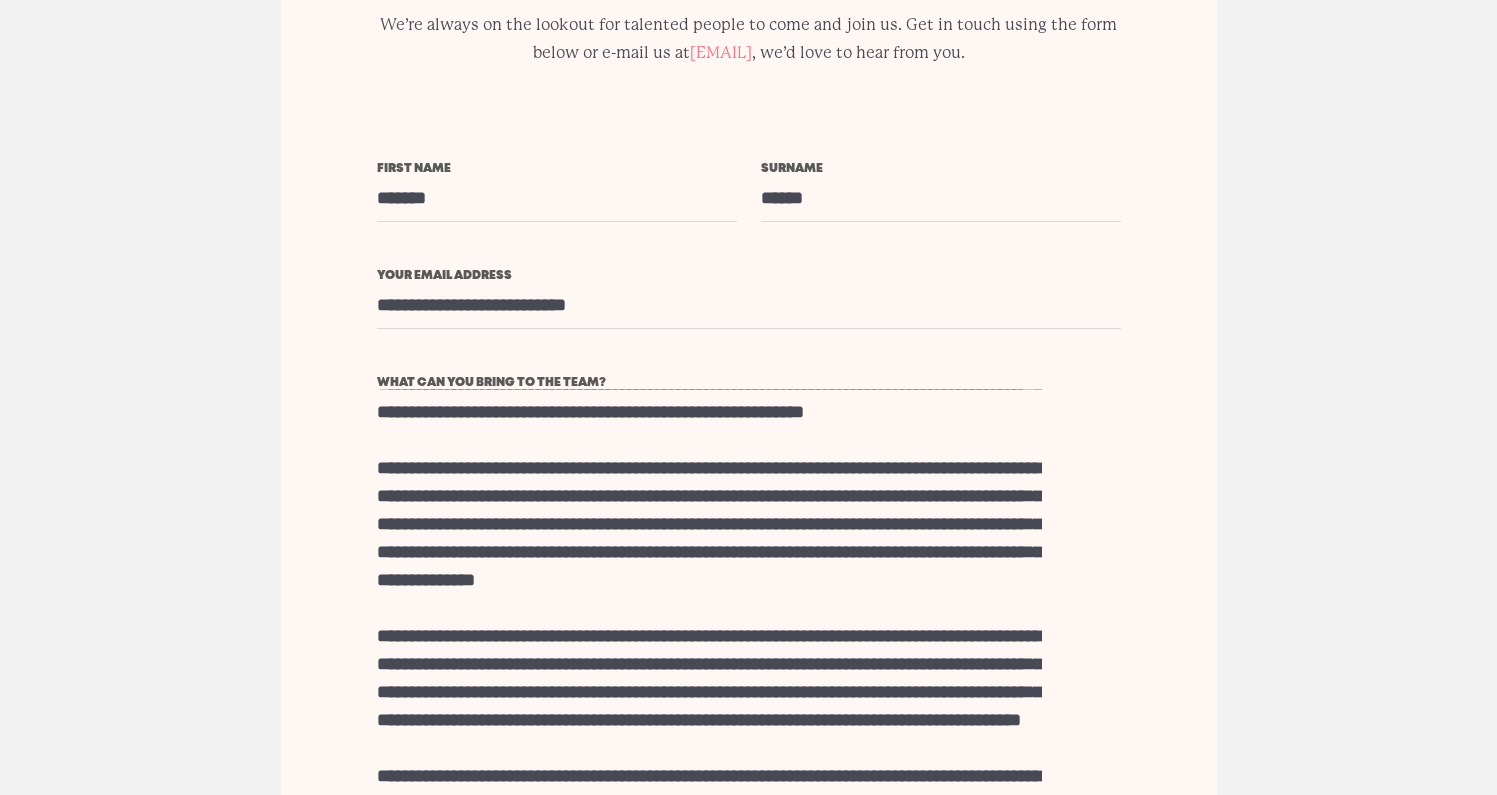 click on "What can you bring to the team?" at bounding box center [709, 608] 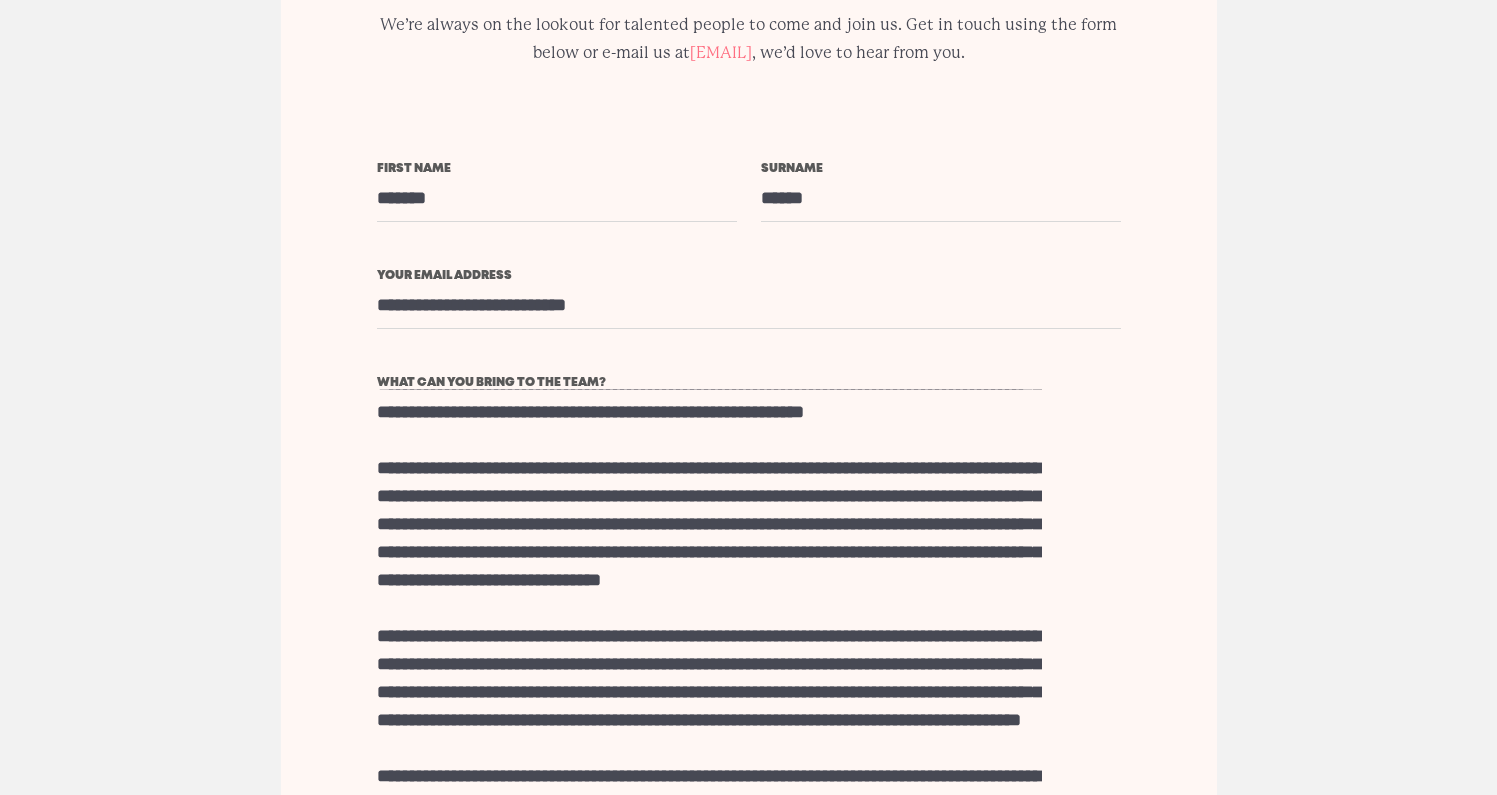 click on "What can you bring to the team?" at bounding box center (709, 608) 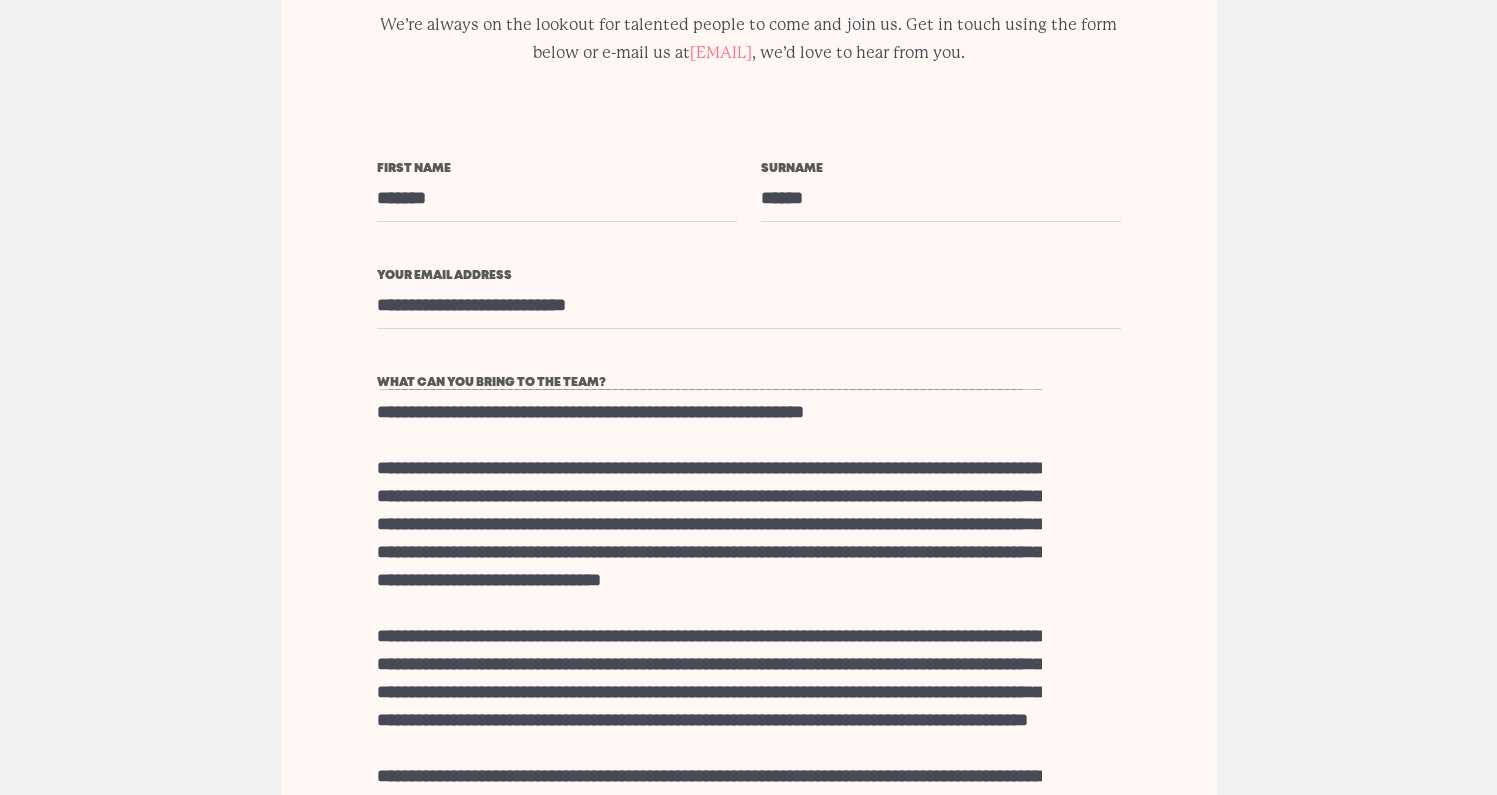scroll, scrollTop: 588, scrollLeft: 0, axis: vertical 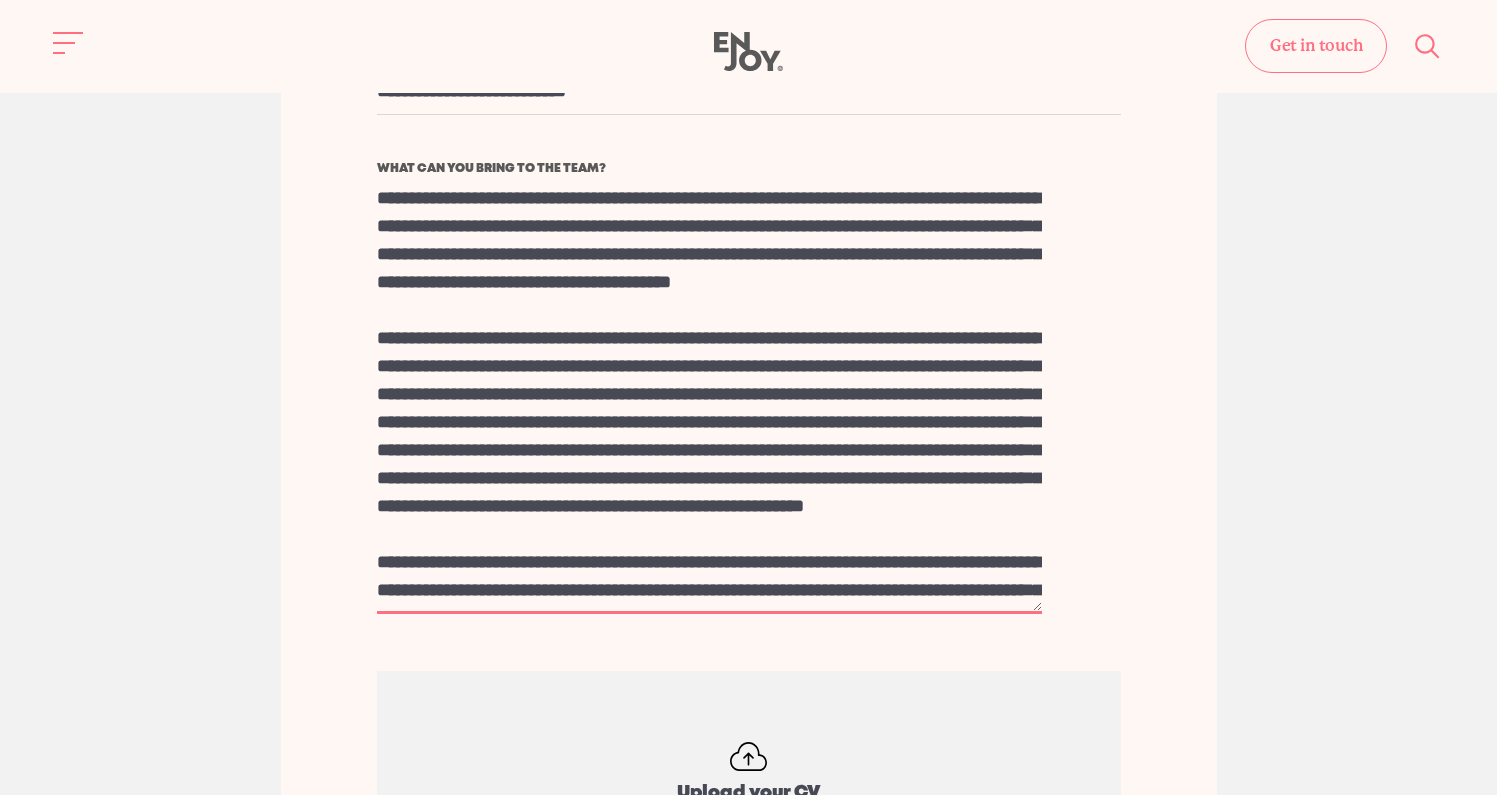 drag, startPoint x: 821, startPoint y: 259, endPoint x: 475, endPoint y: 127, distance: 370.3242 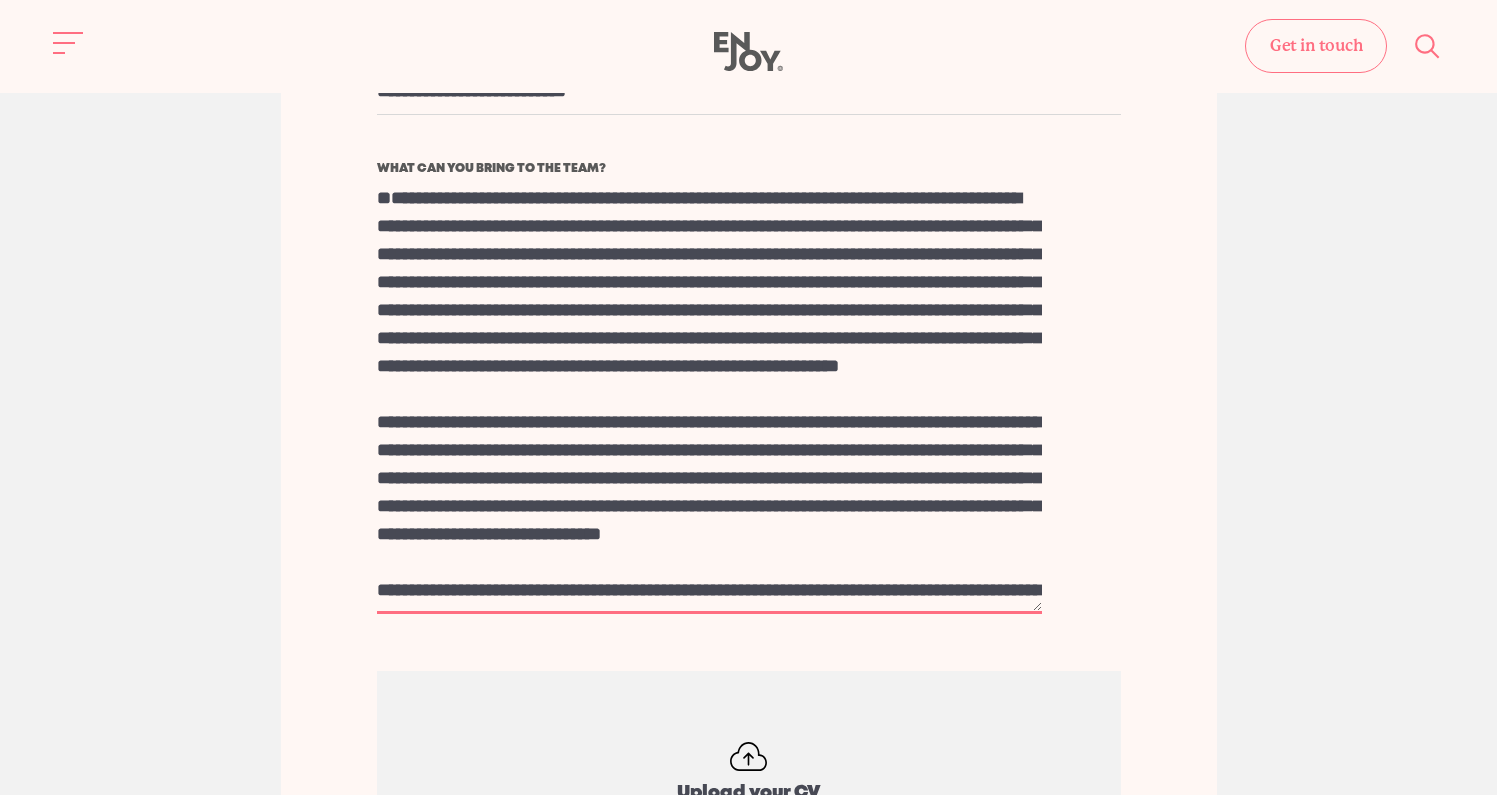 paste on "**********" 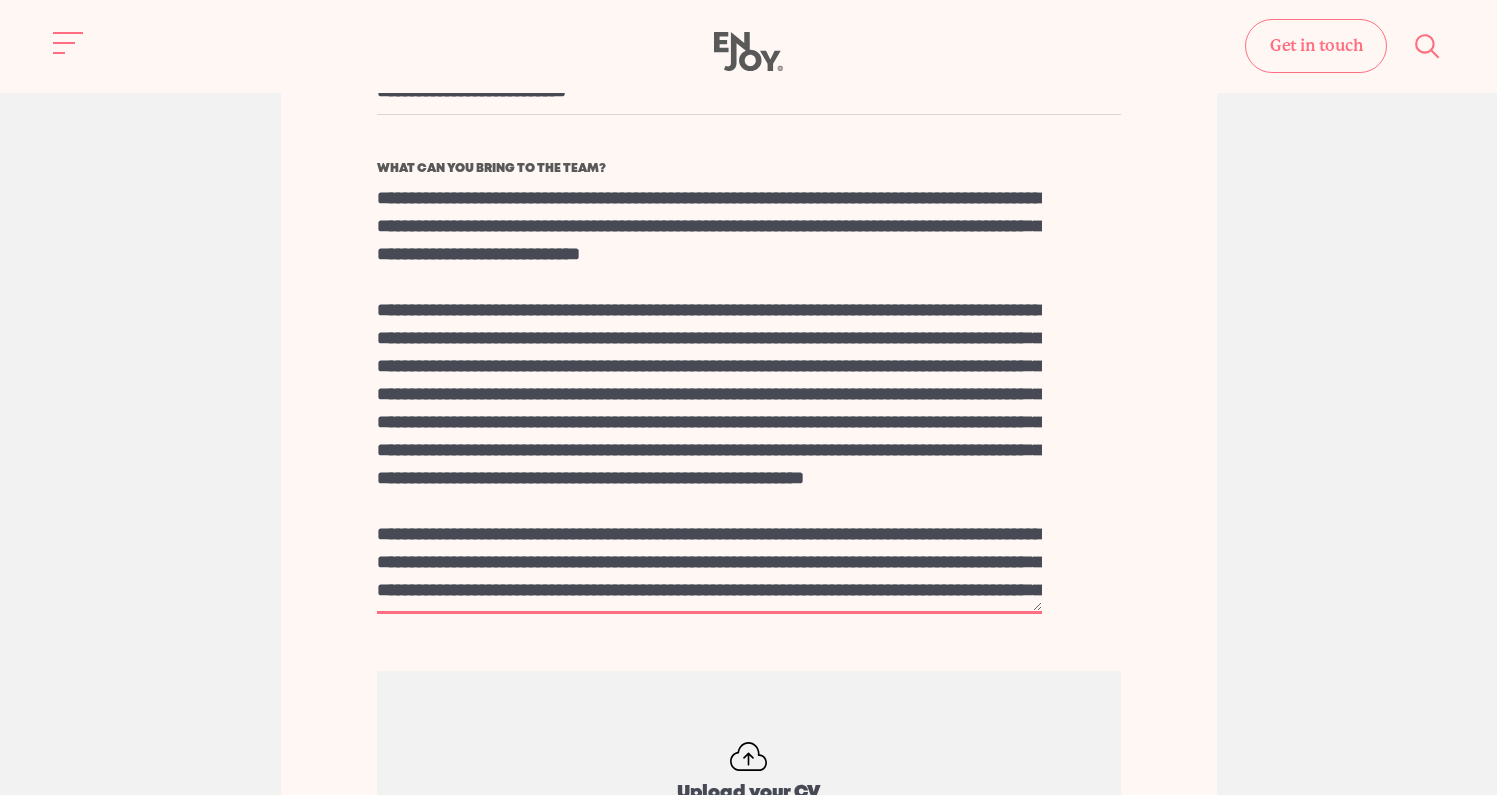 click on "What can you bring to the team?" at bounding box center (709, 394) 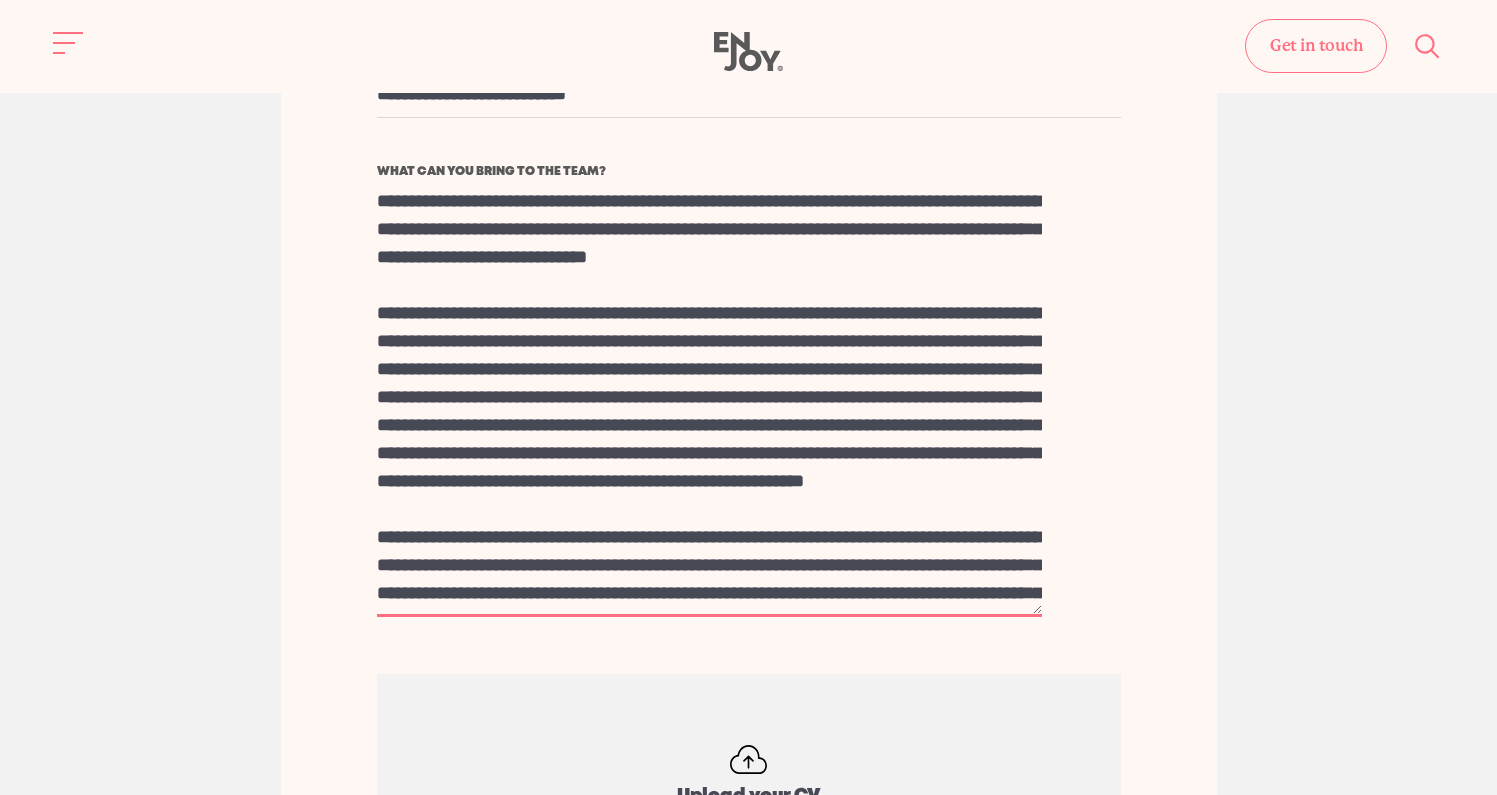 scroll, scrollTop: 4996, scrollLeft: 0, axis: vertical 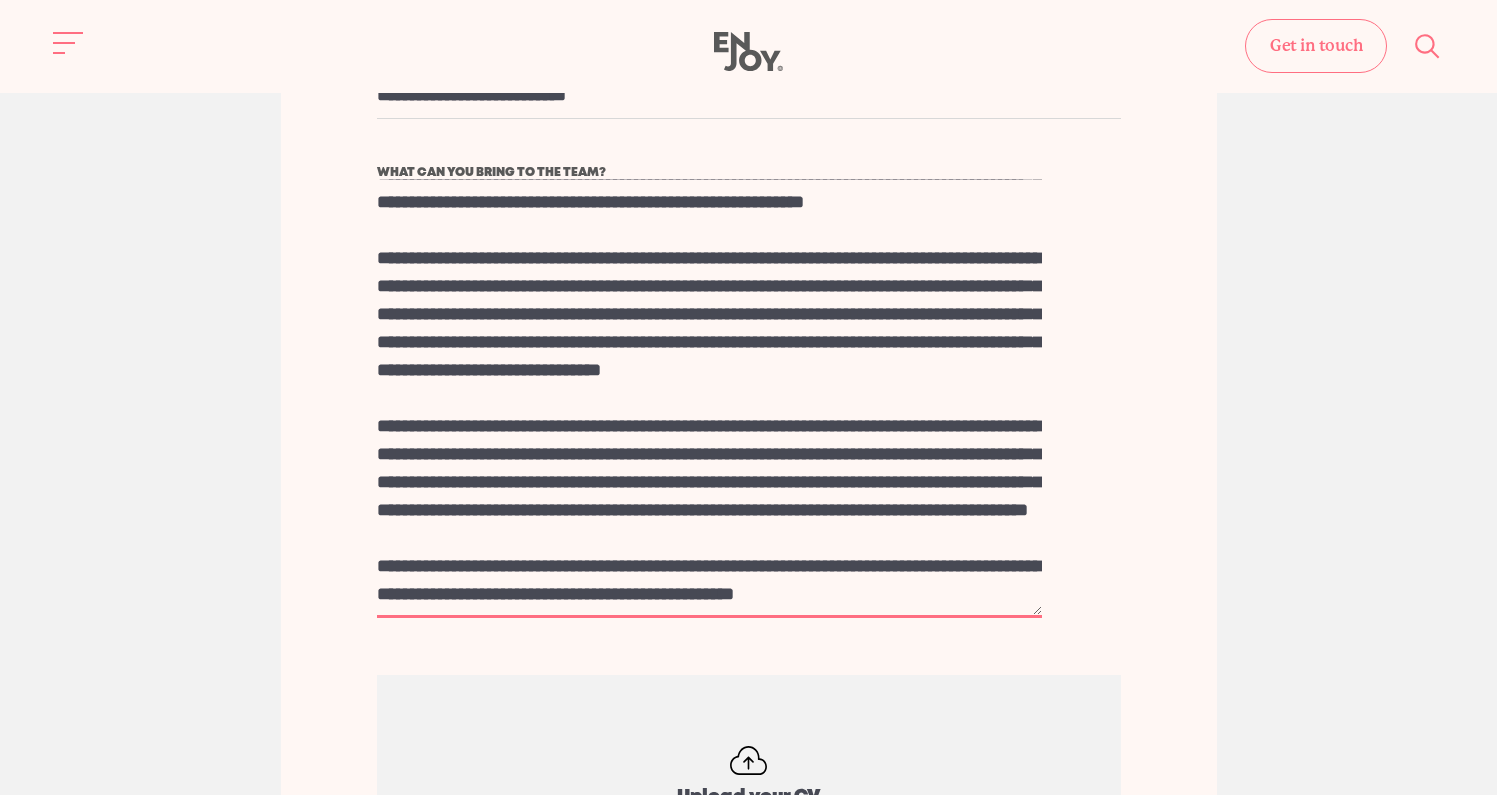 click on "What can you bring to the team?" at bounding box center (709, 398) 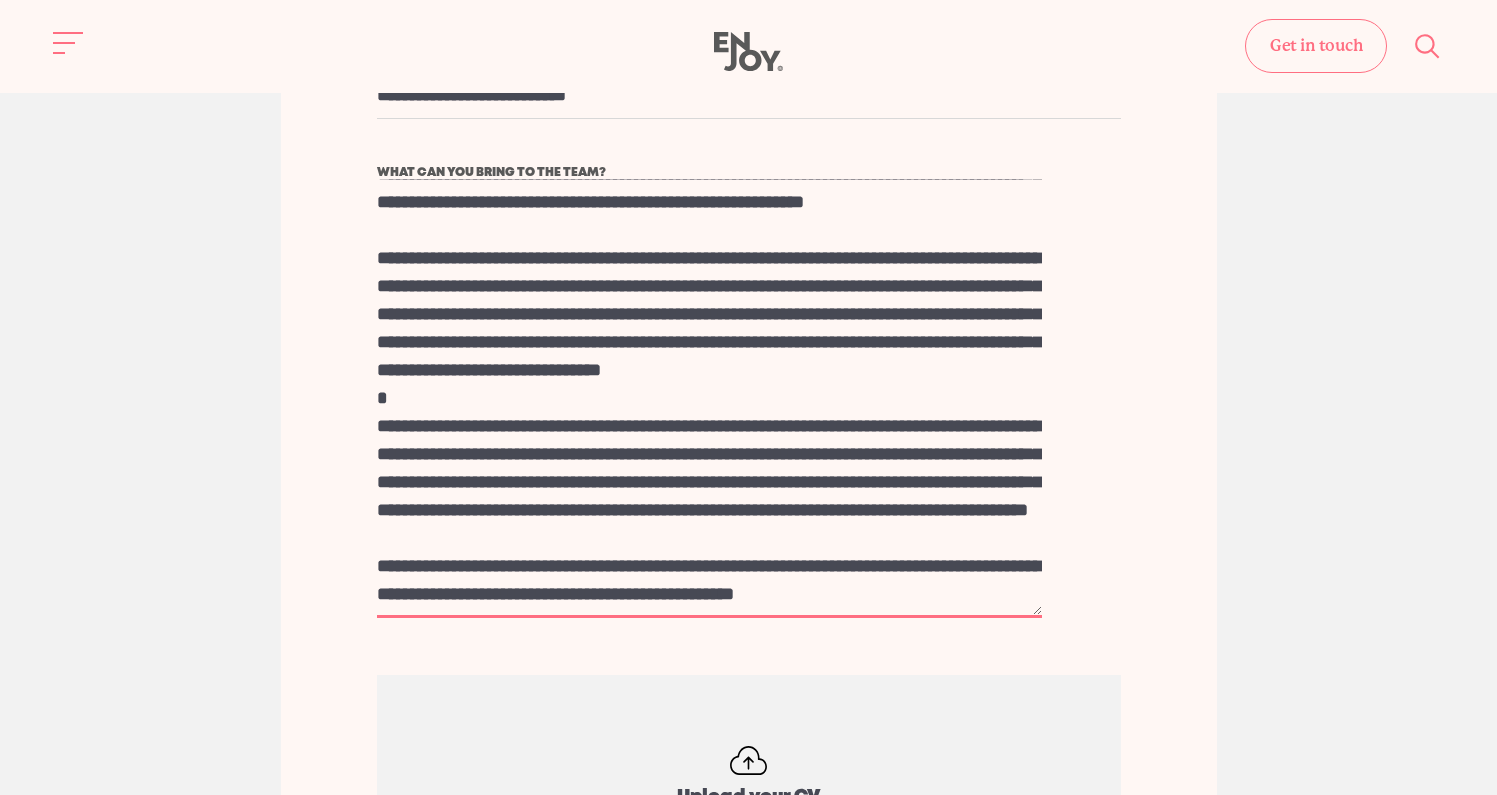 paste on "**********" 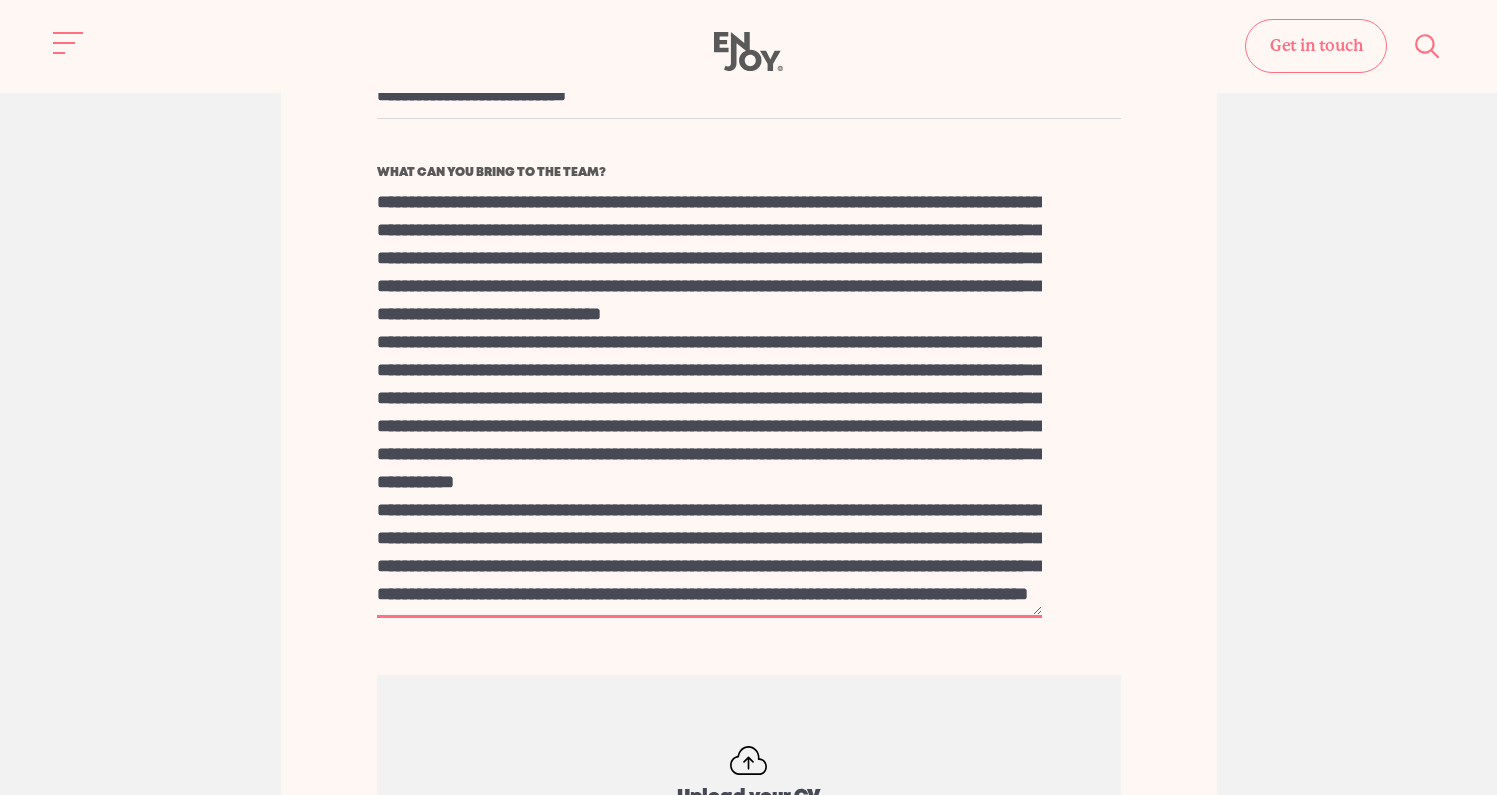 scroll, scrollTop: 381, scrollLeft: 0, axis: vertical 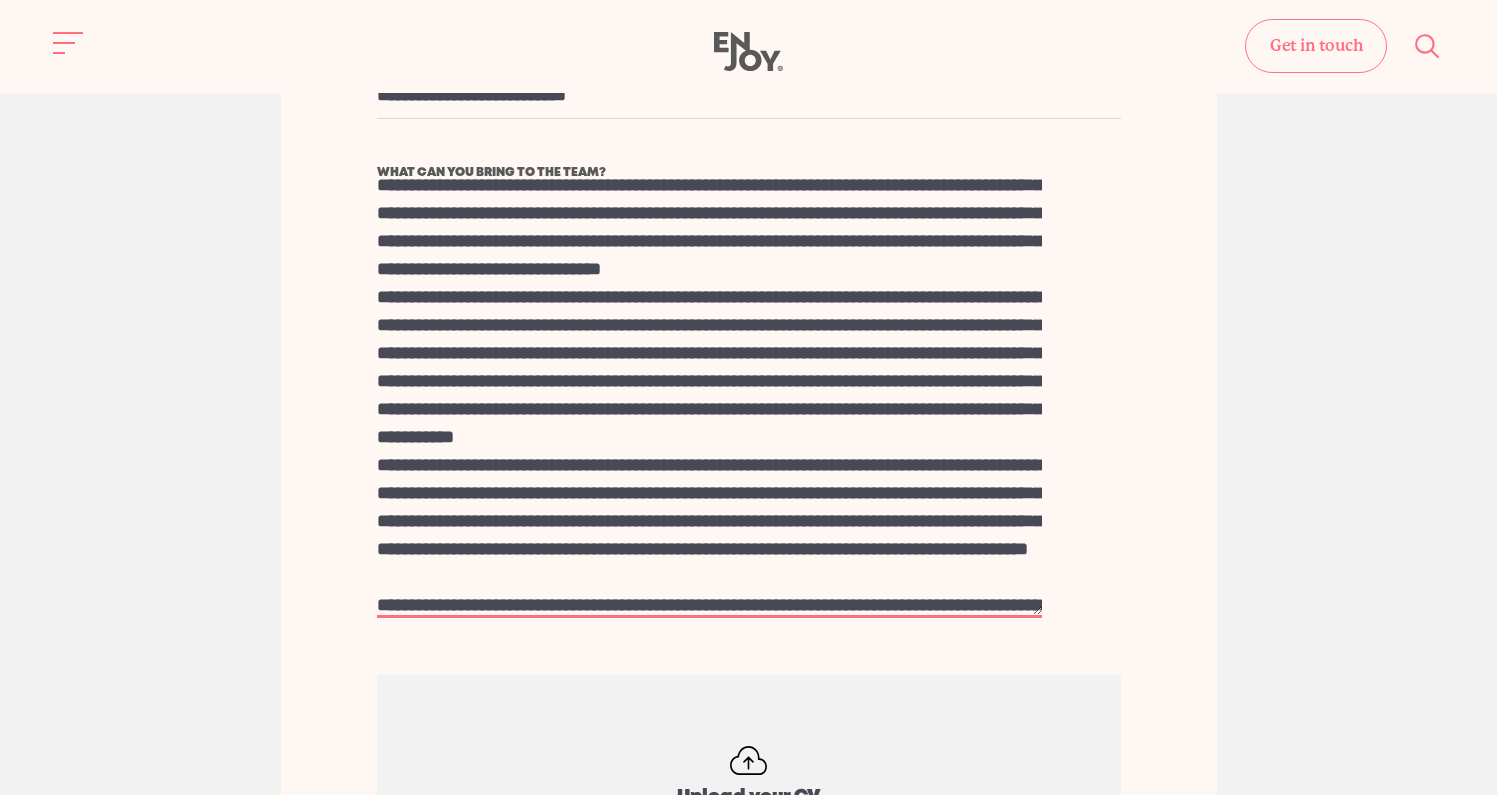 click on "What can you bring to the team?" at bounding box center (709, 398) 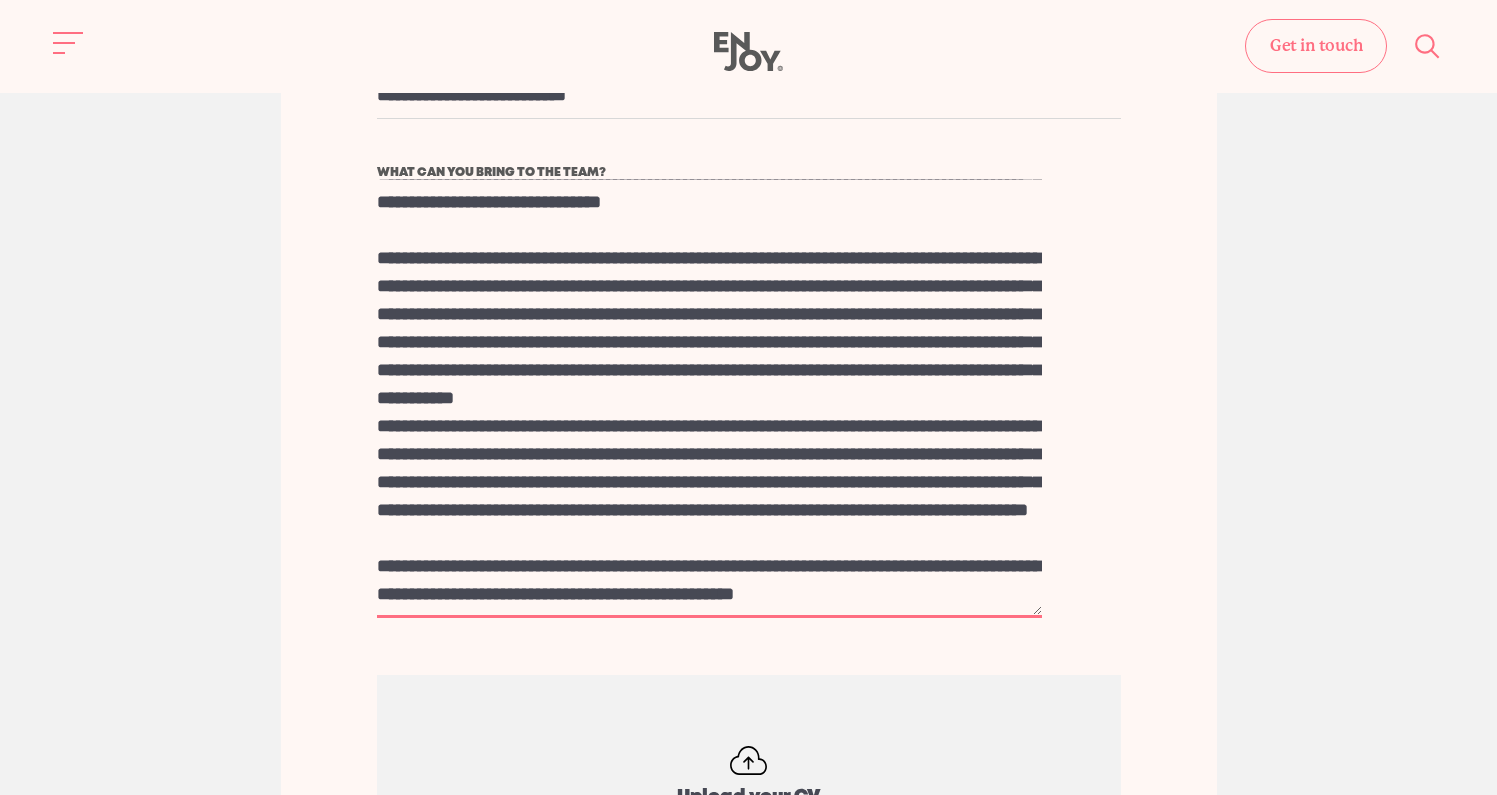 scroll, scrollTop: 489, scrollLeft: 0, axis: vertical 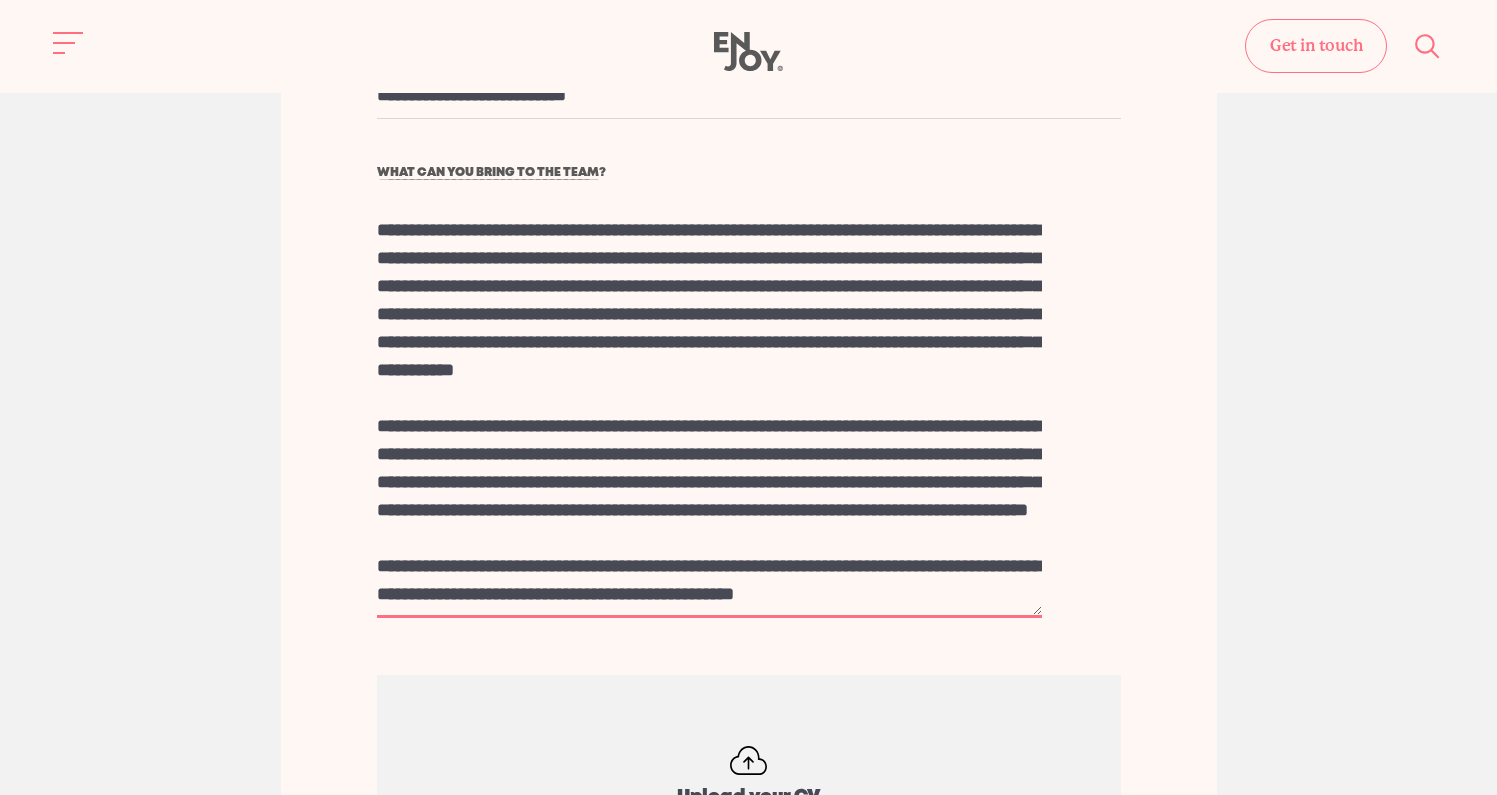 click on "What can you bring to the team?" at bounding box center [709, 398] 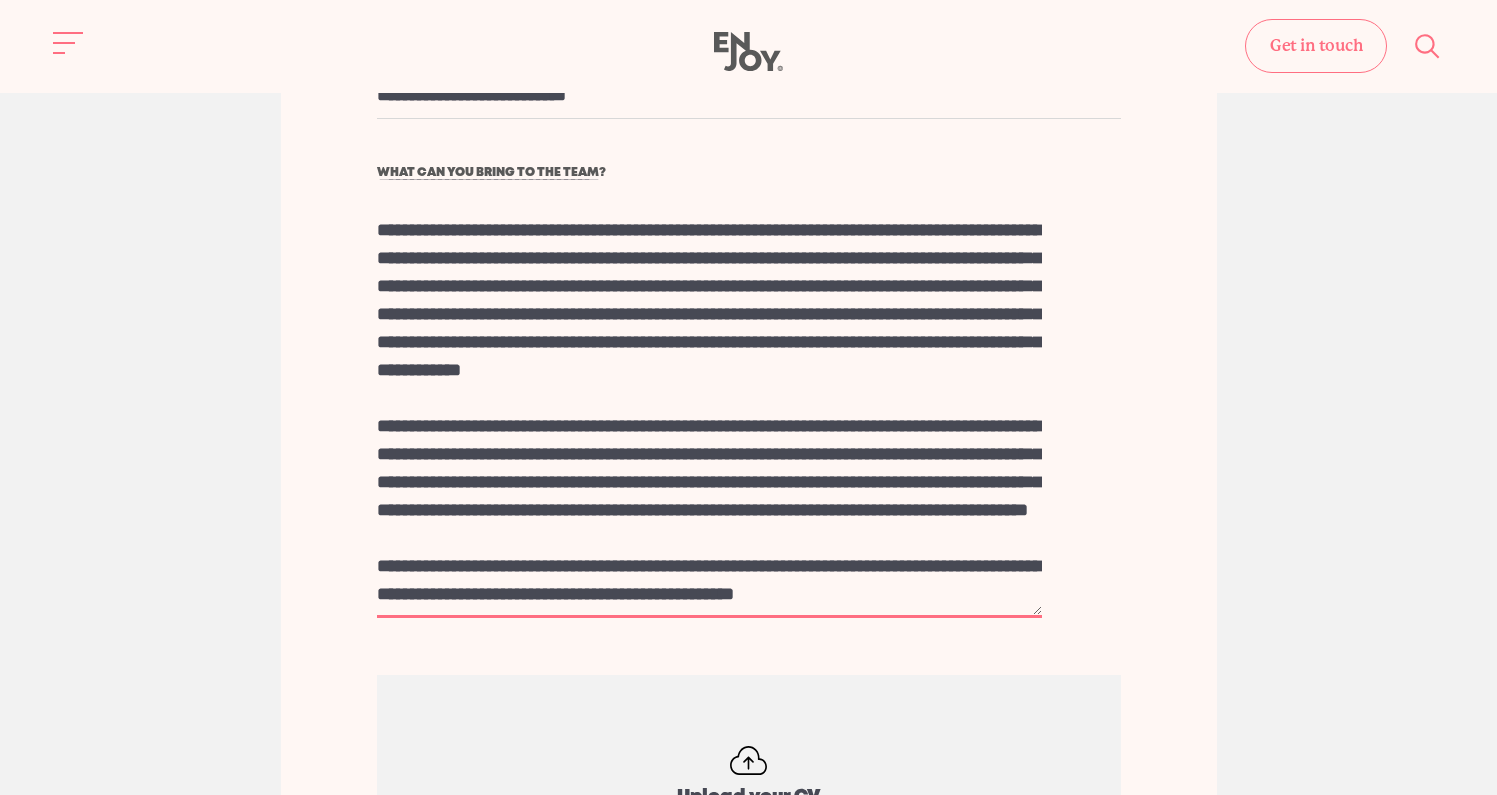 click on "What can you bring to the team?" at bounding box center [709, 398] 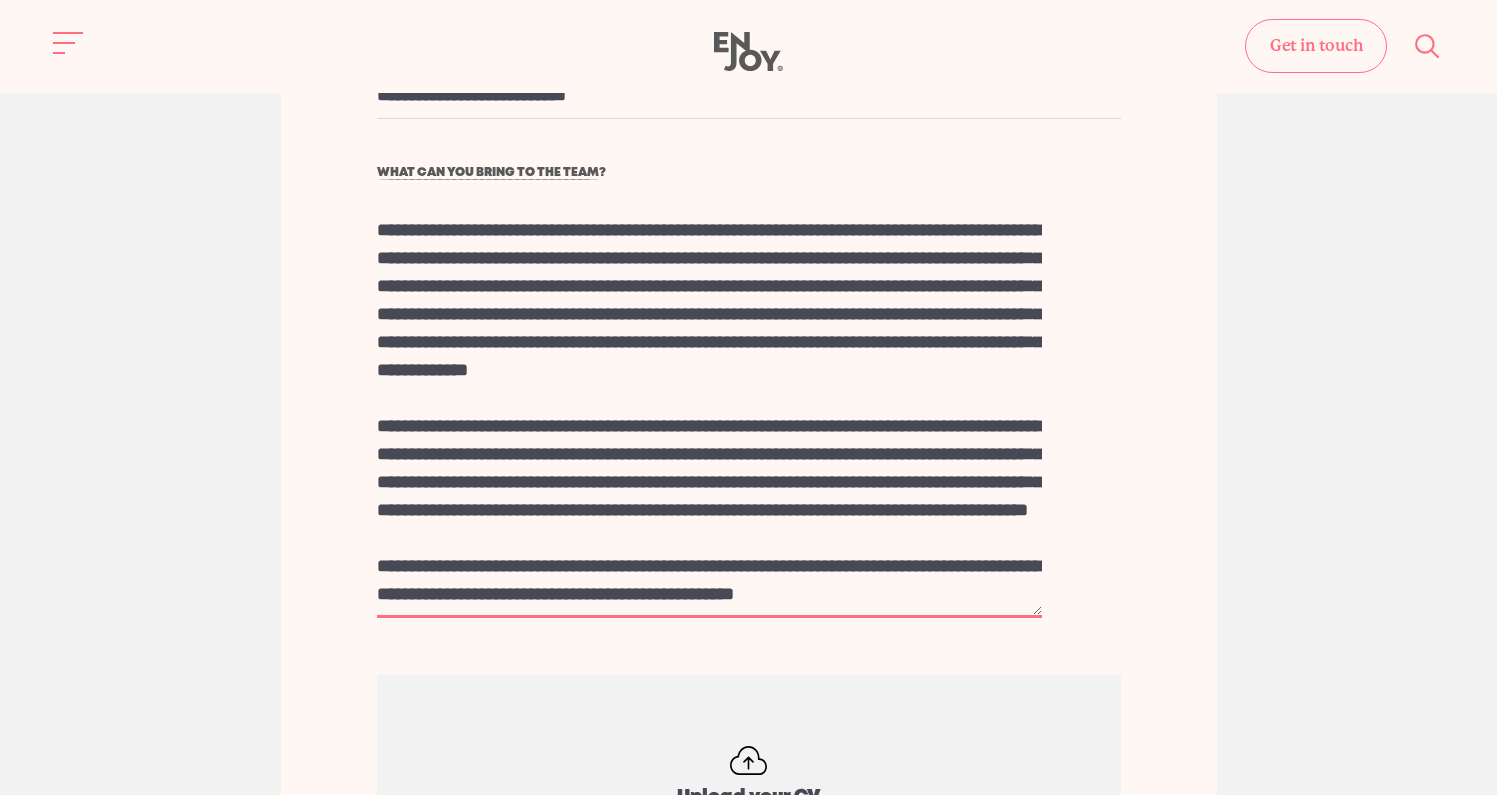 drag, startPoint x: 647, startPoint y: 367, endPoint x: 657, endPoint y: 384, distance: 19.723083 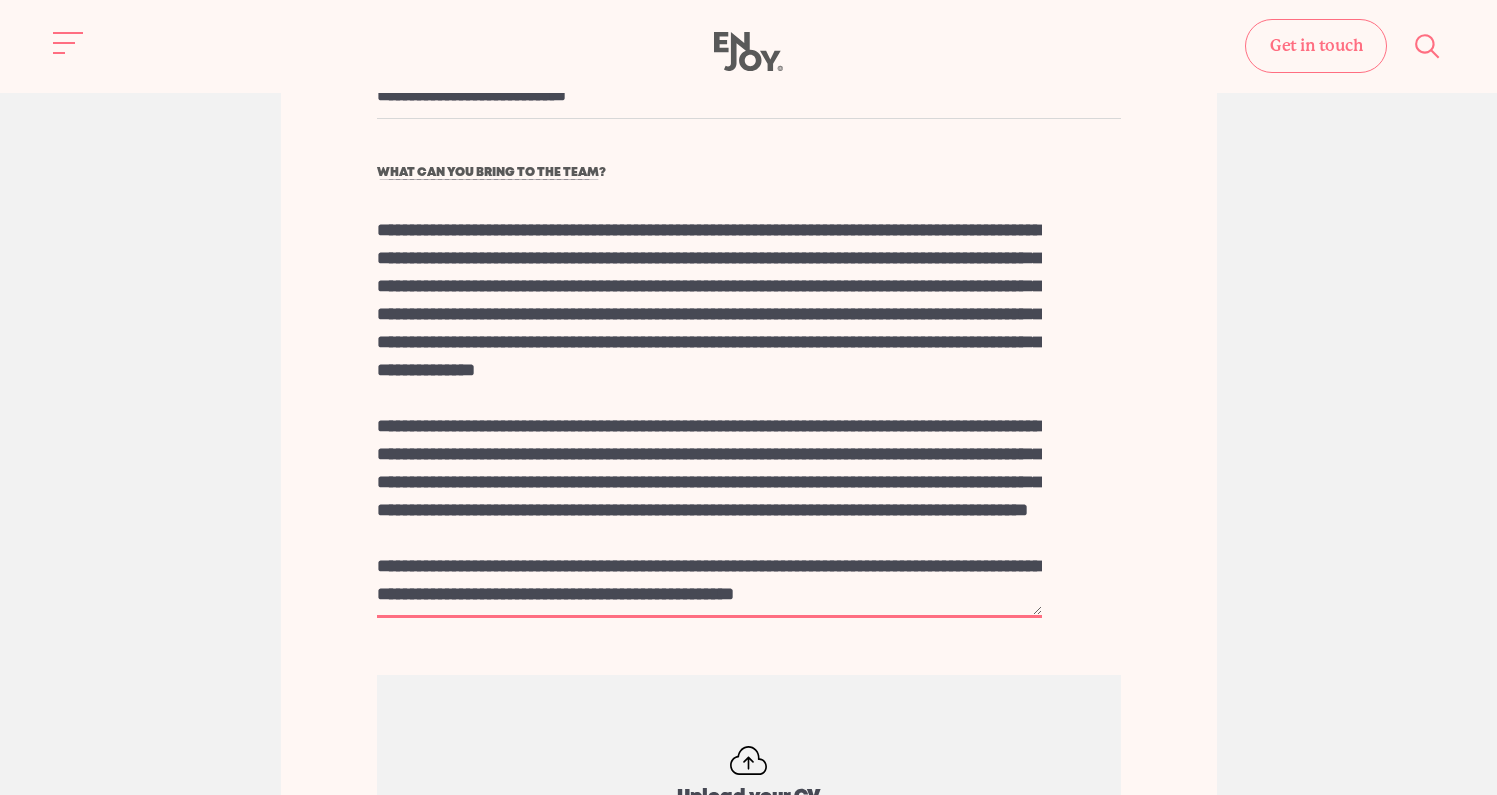 click on "What can you bring to the team?" at bounding box center [709, 398] 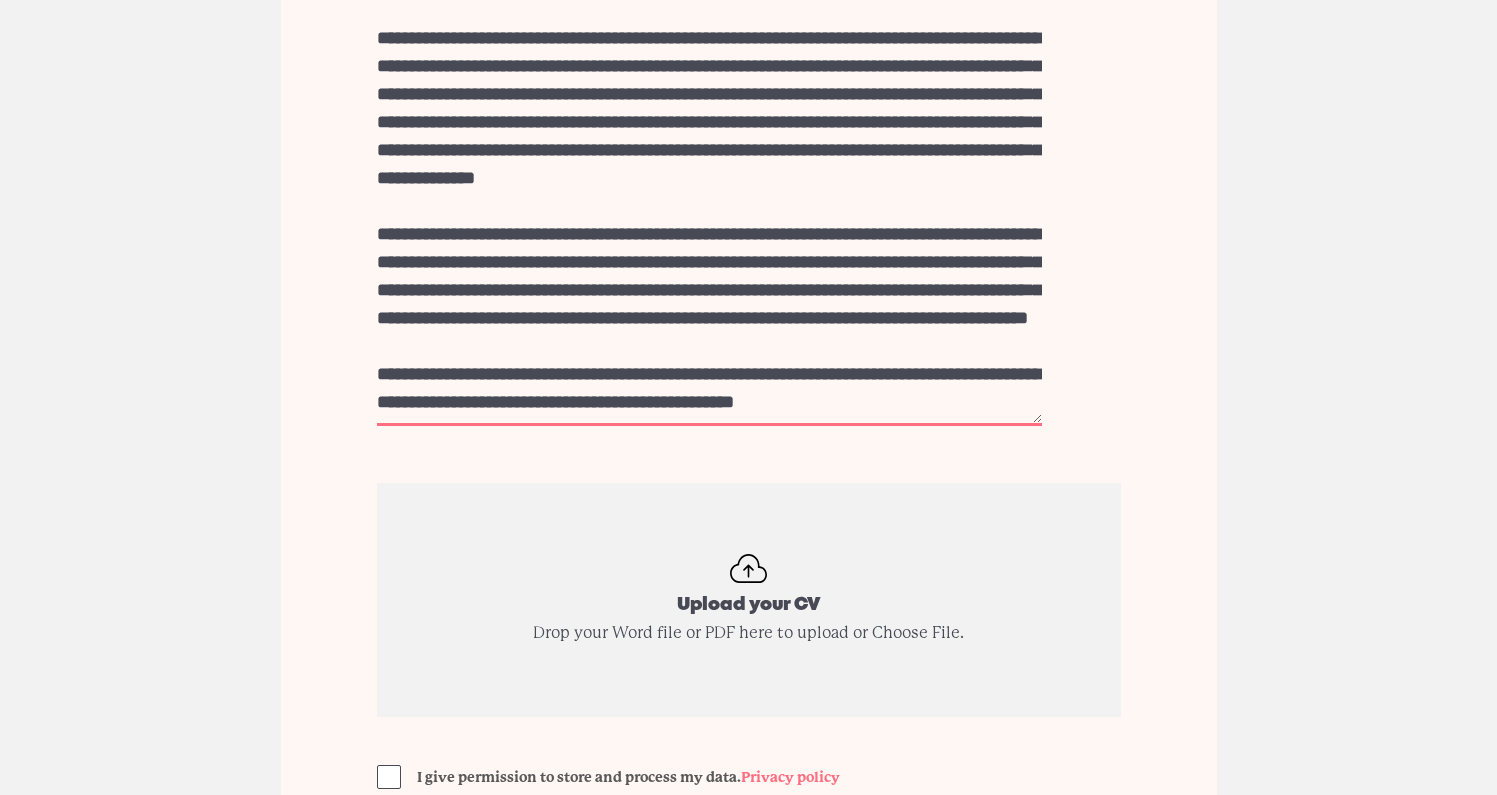 scroll, scrollTop: 5401, scrollLeft: 0, axis: vertical 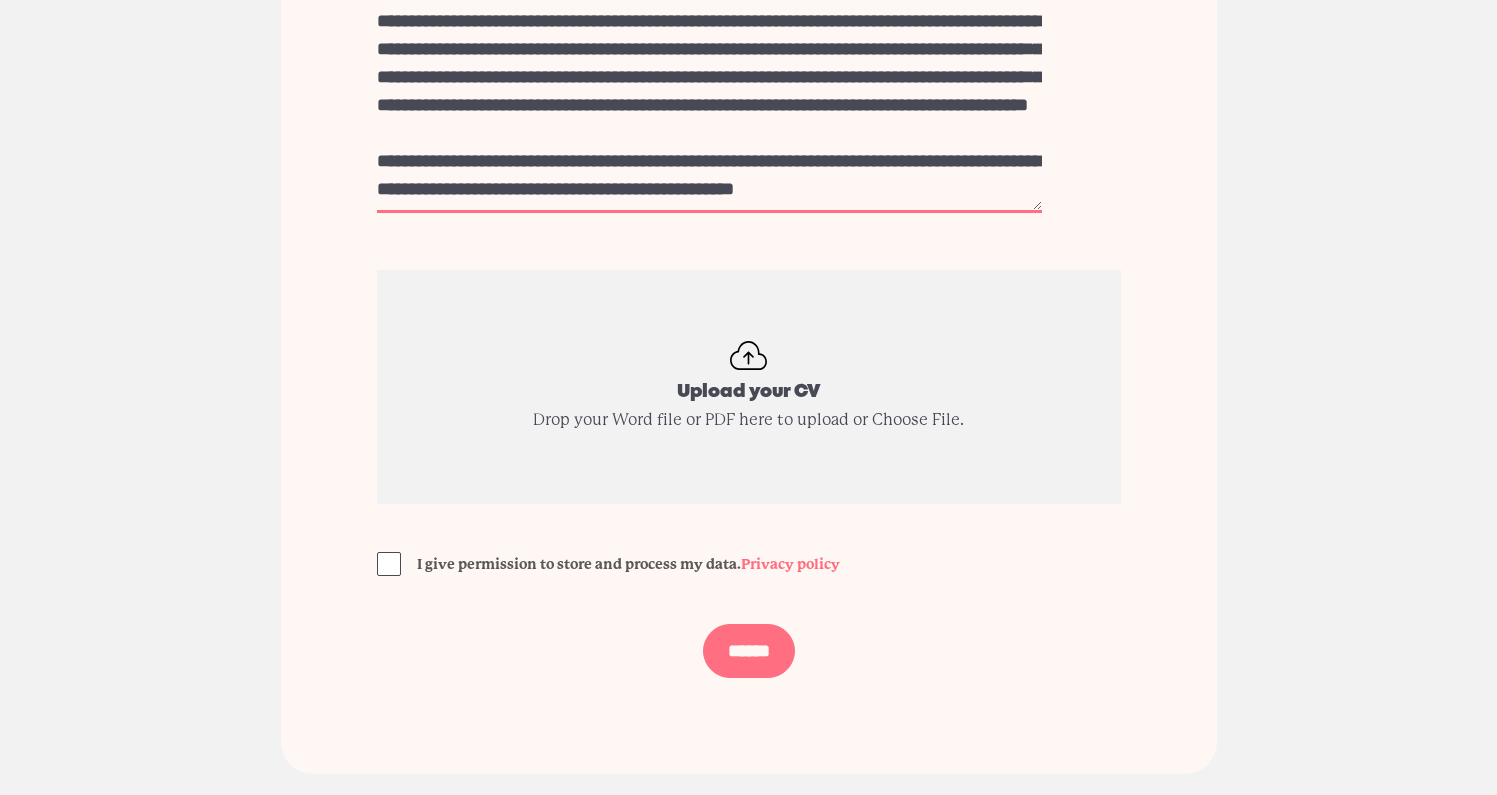 type on "**********" 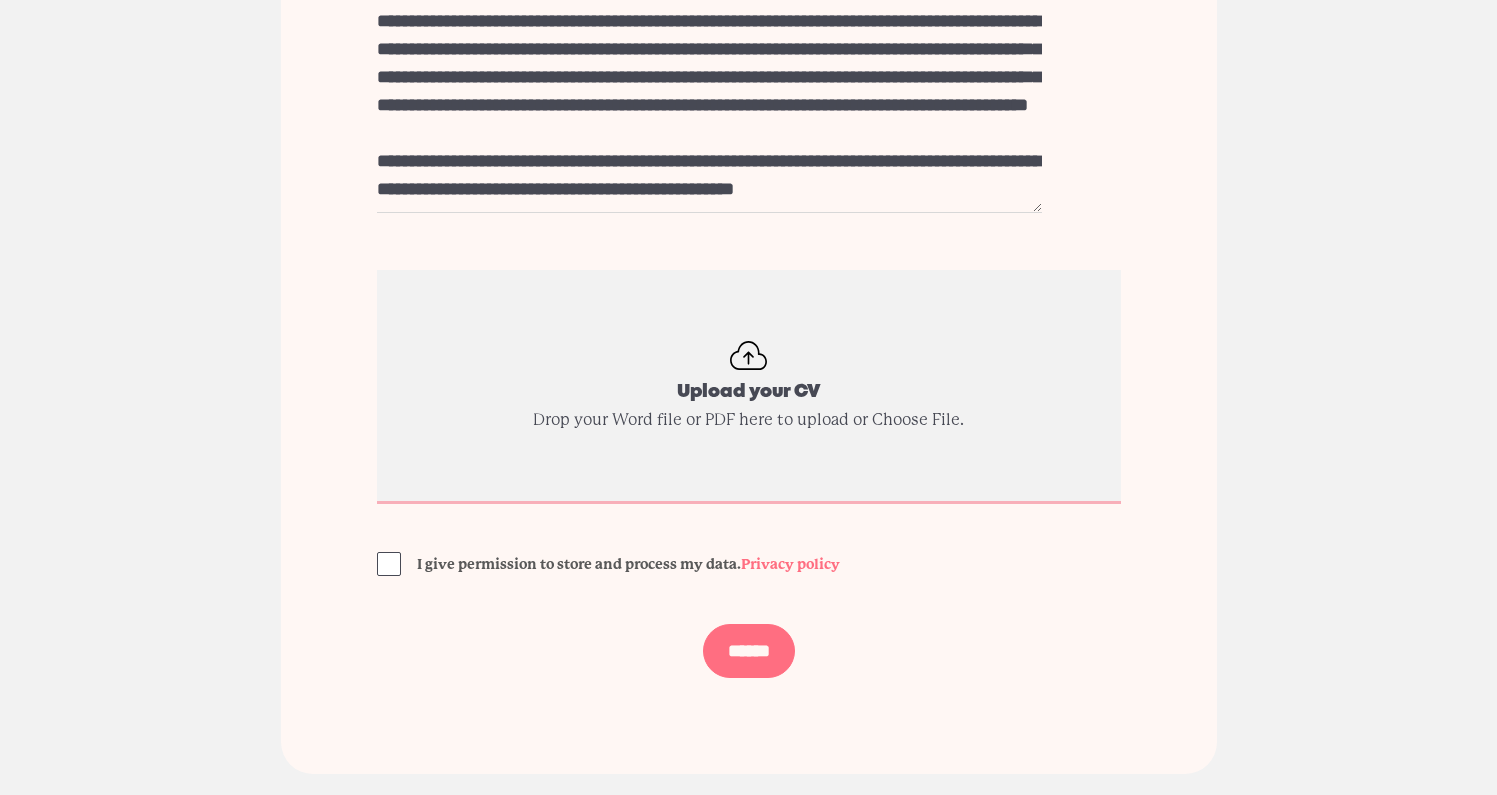 click on "Upload your CV" at bounding box center [749, 387] 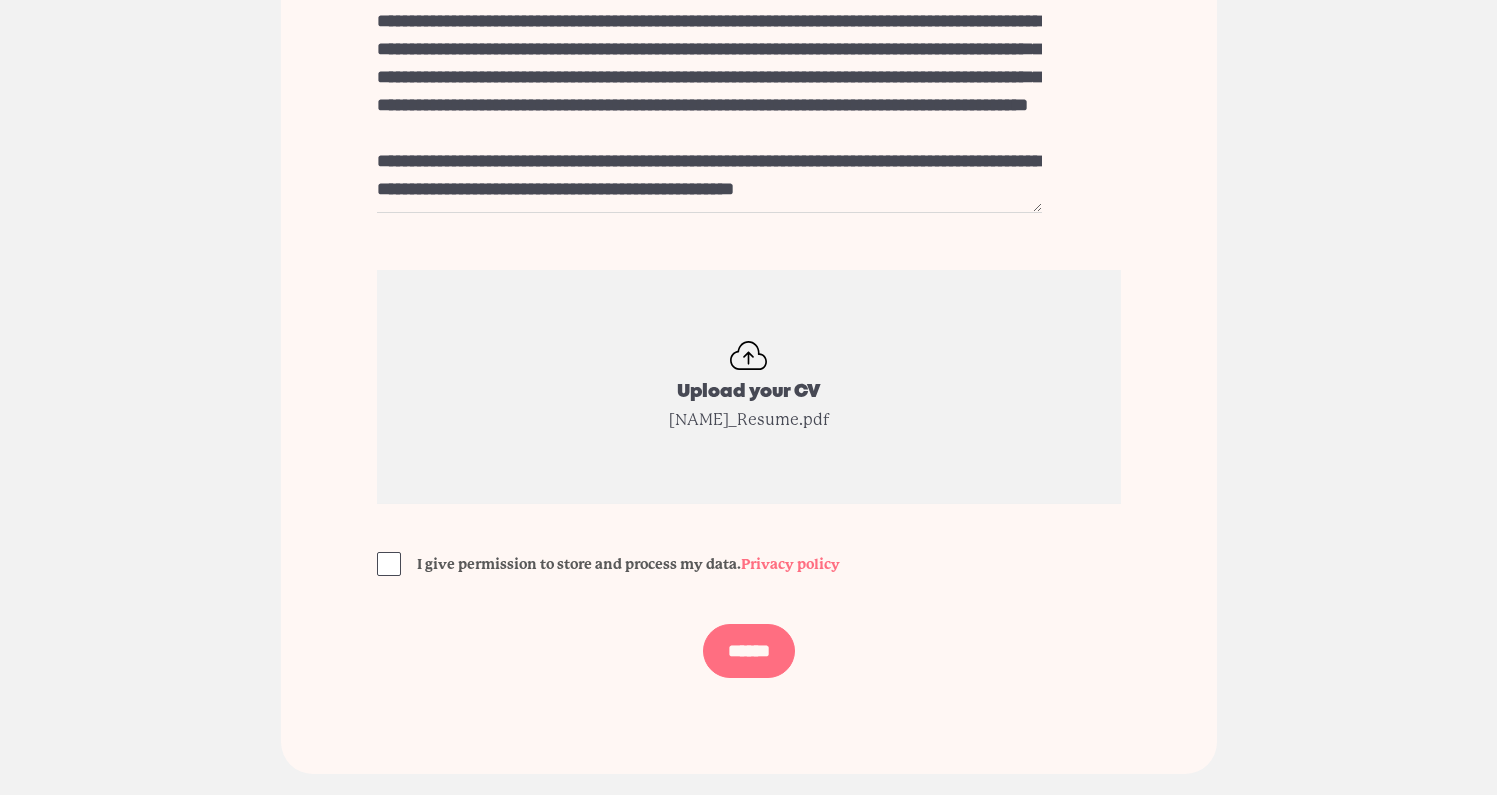 click at bounding box center [389, 564] 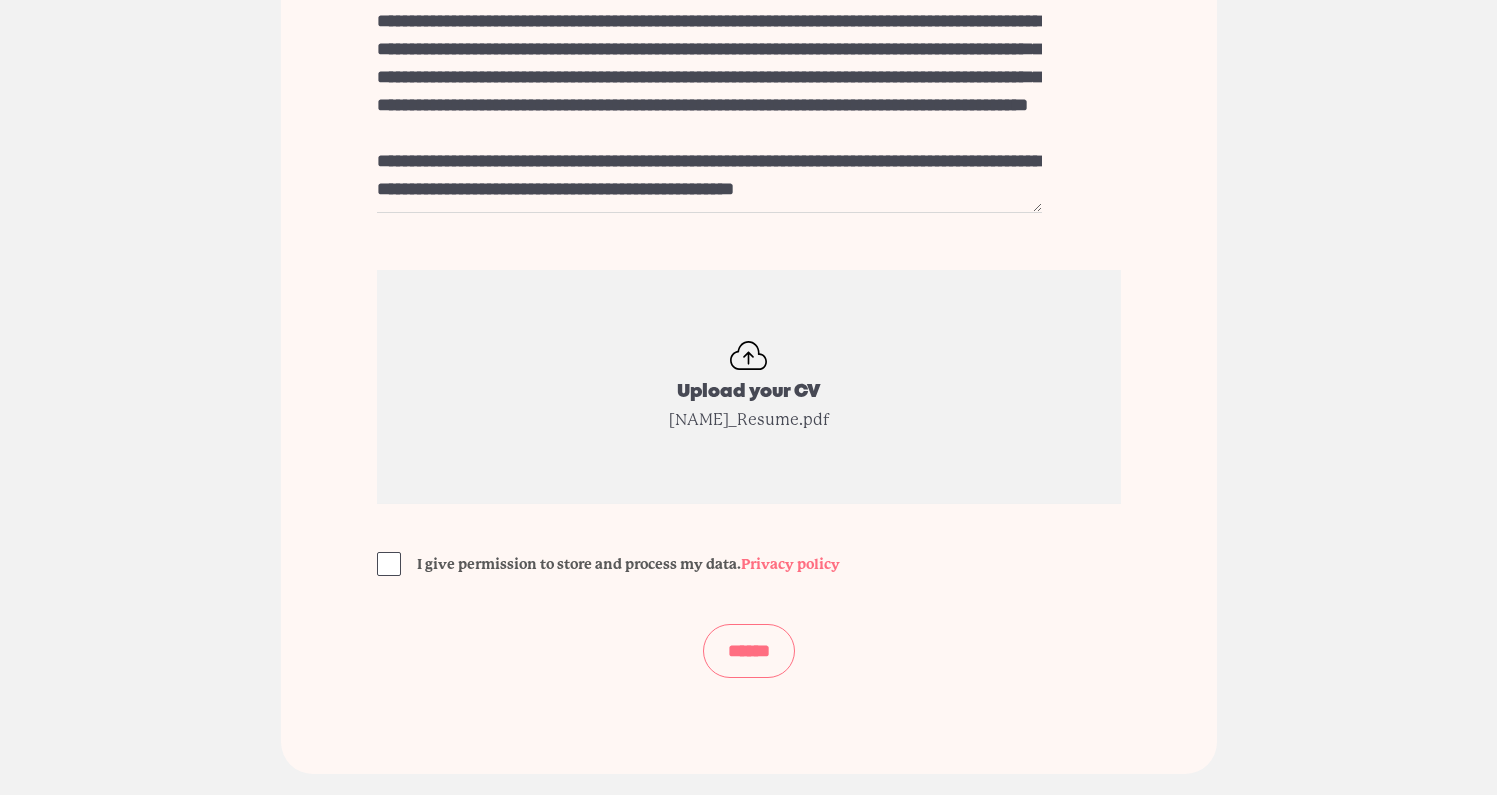 click on "******" at bounding box center [749, 651] 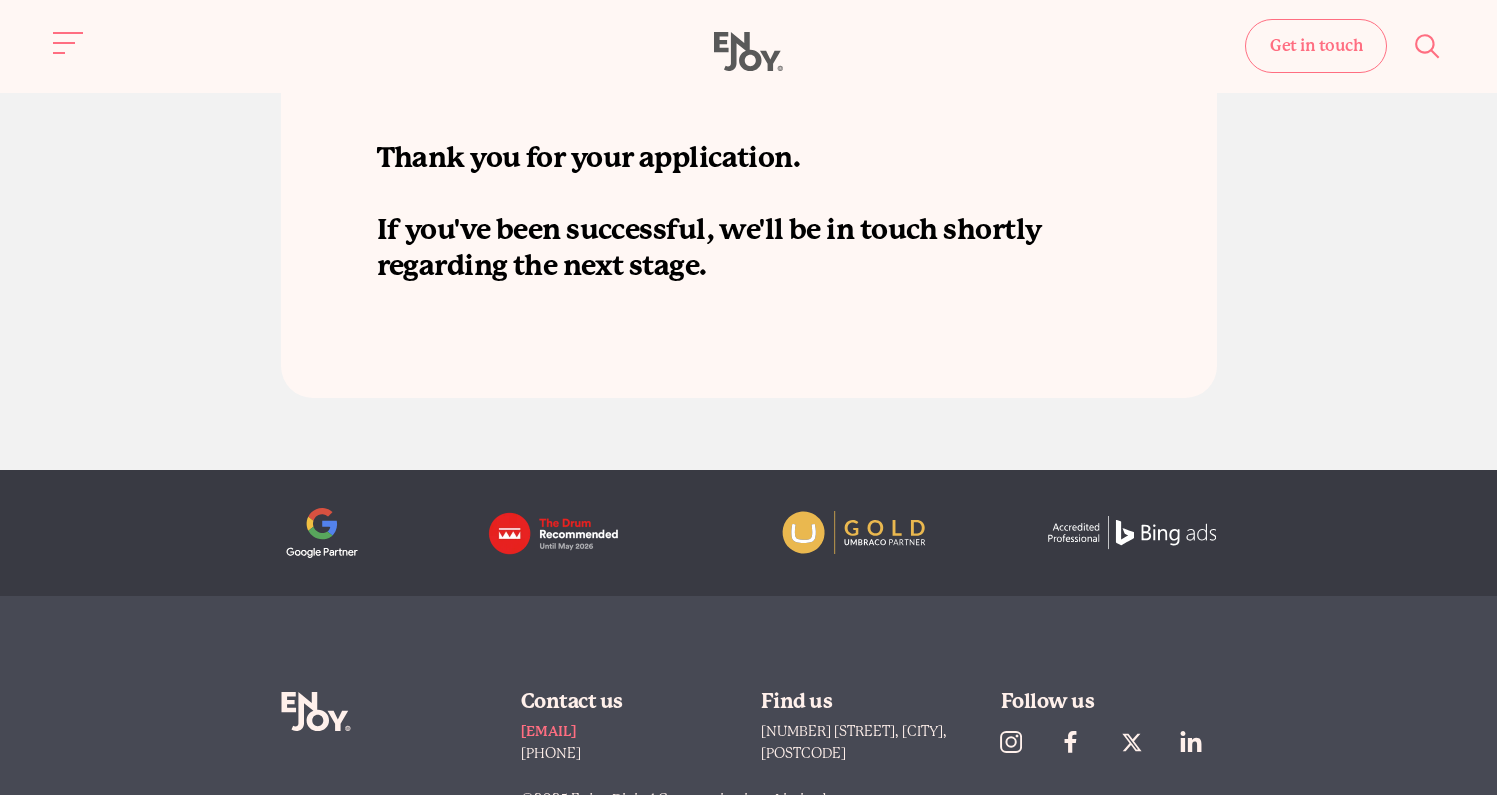 scroll, scrollTop: 4678, scrollLeft: 0, axis: vertical 